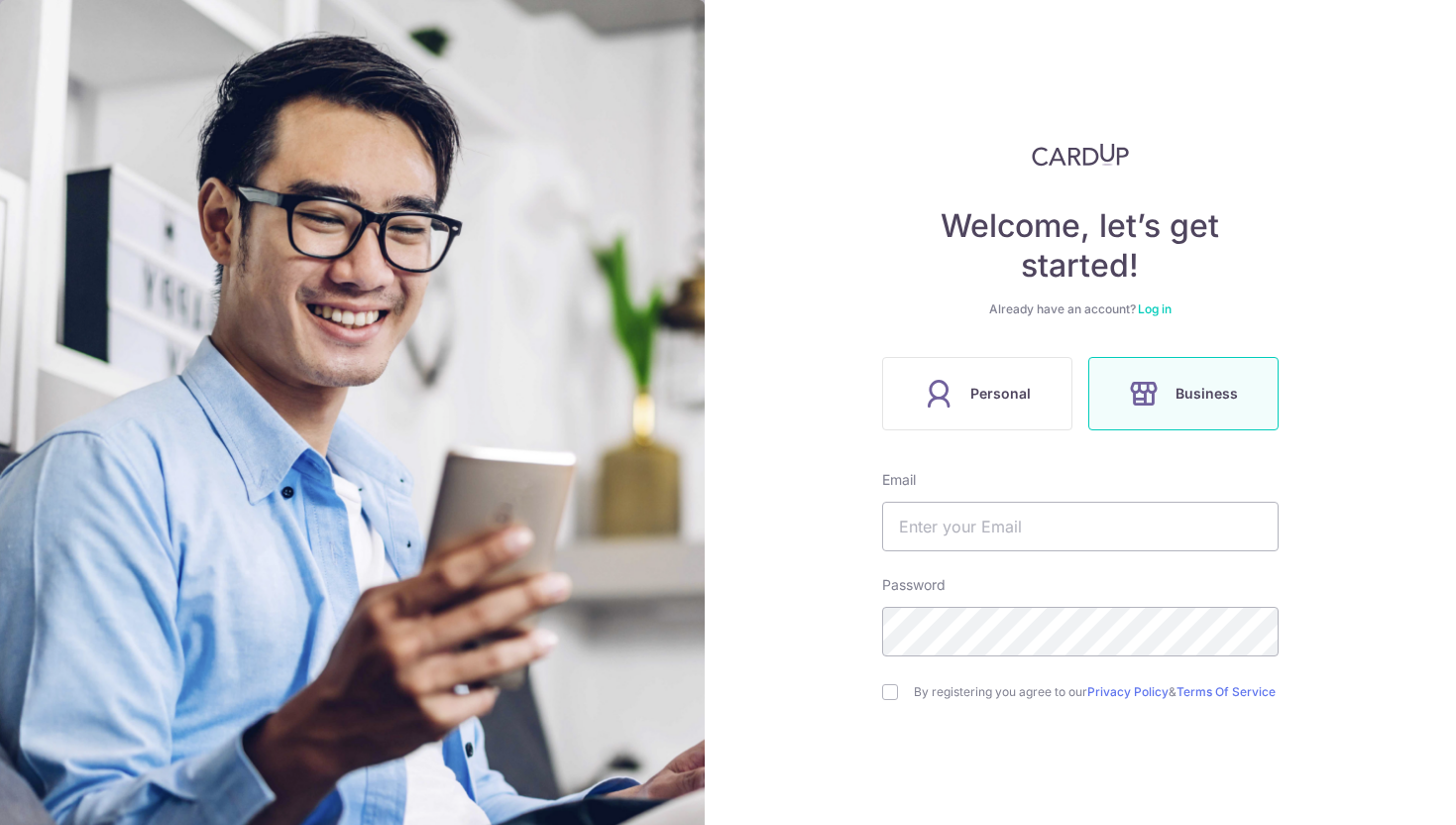 scroll, scrollTop: 0, scrollLeft: 0, axis: both 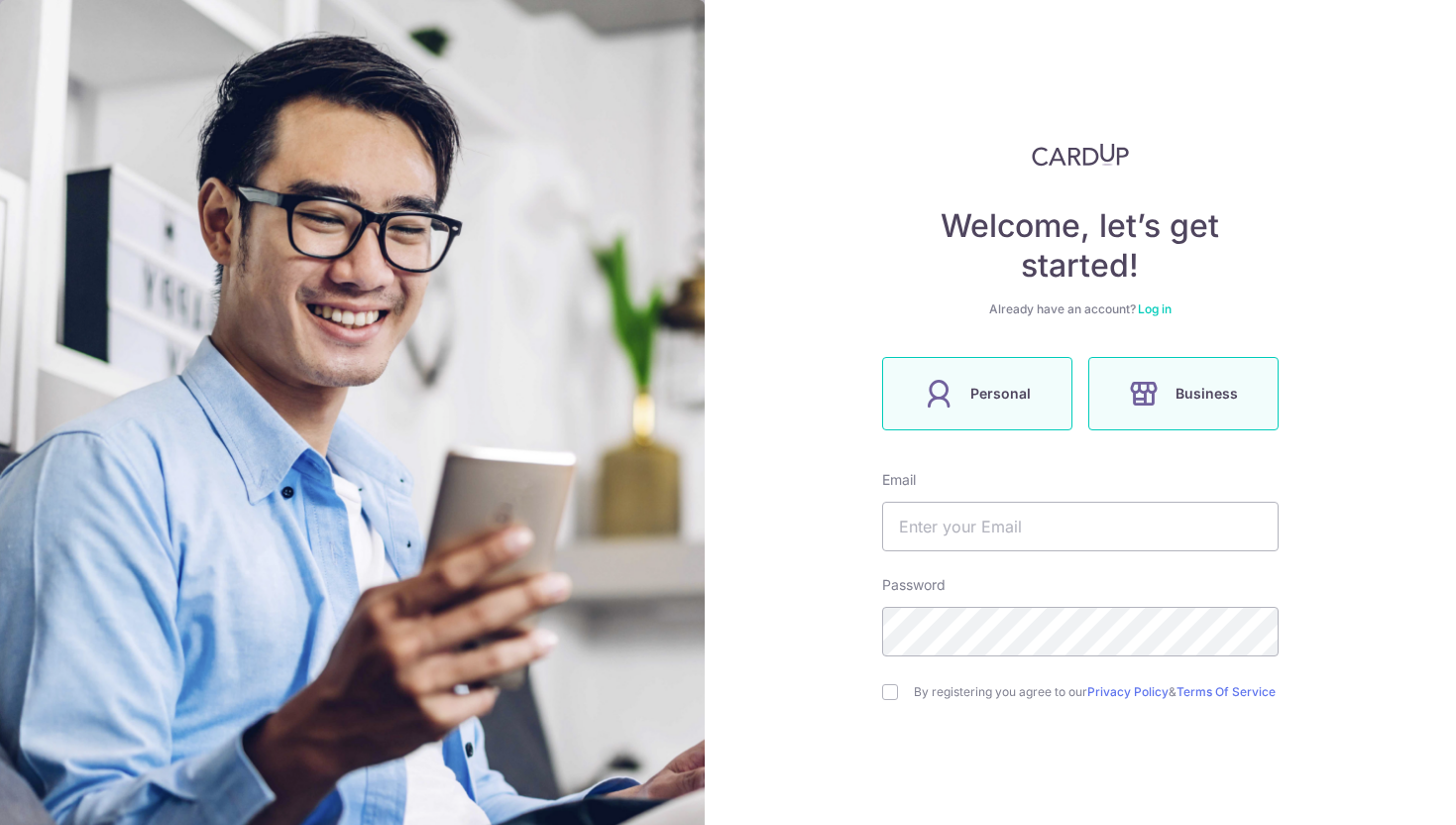 click on "Personal" at bounding box center [1000, 394] 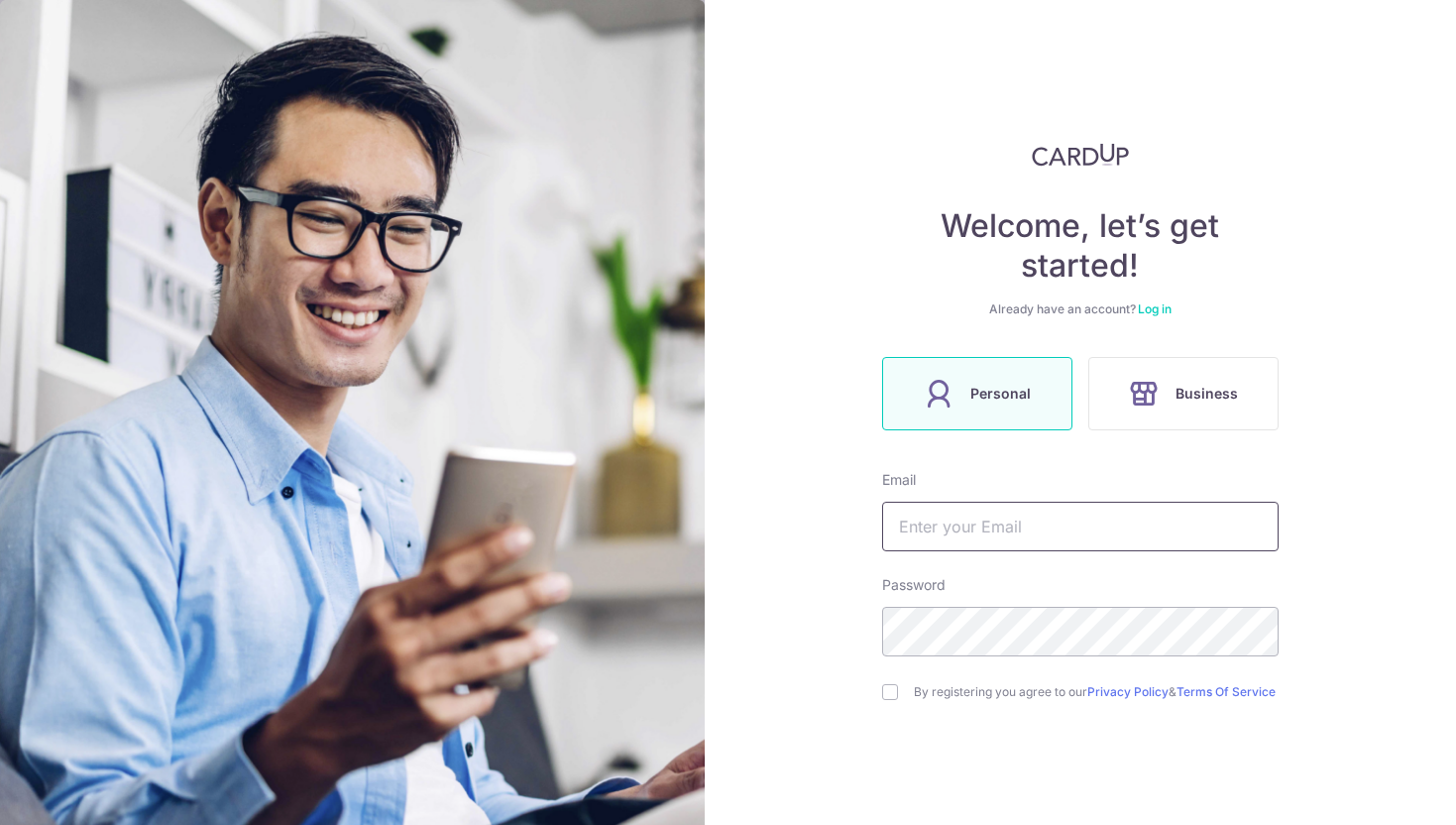 click at bounding box center (1080, 527) 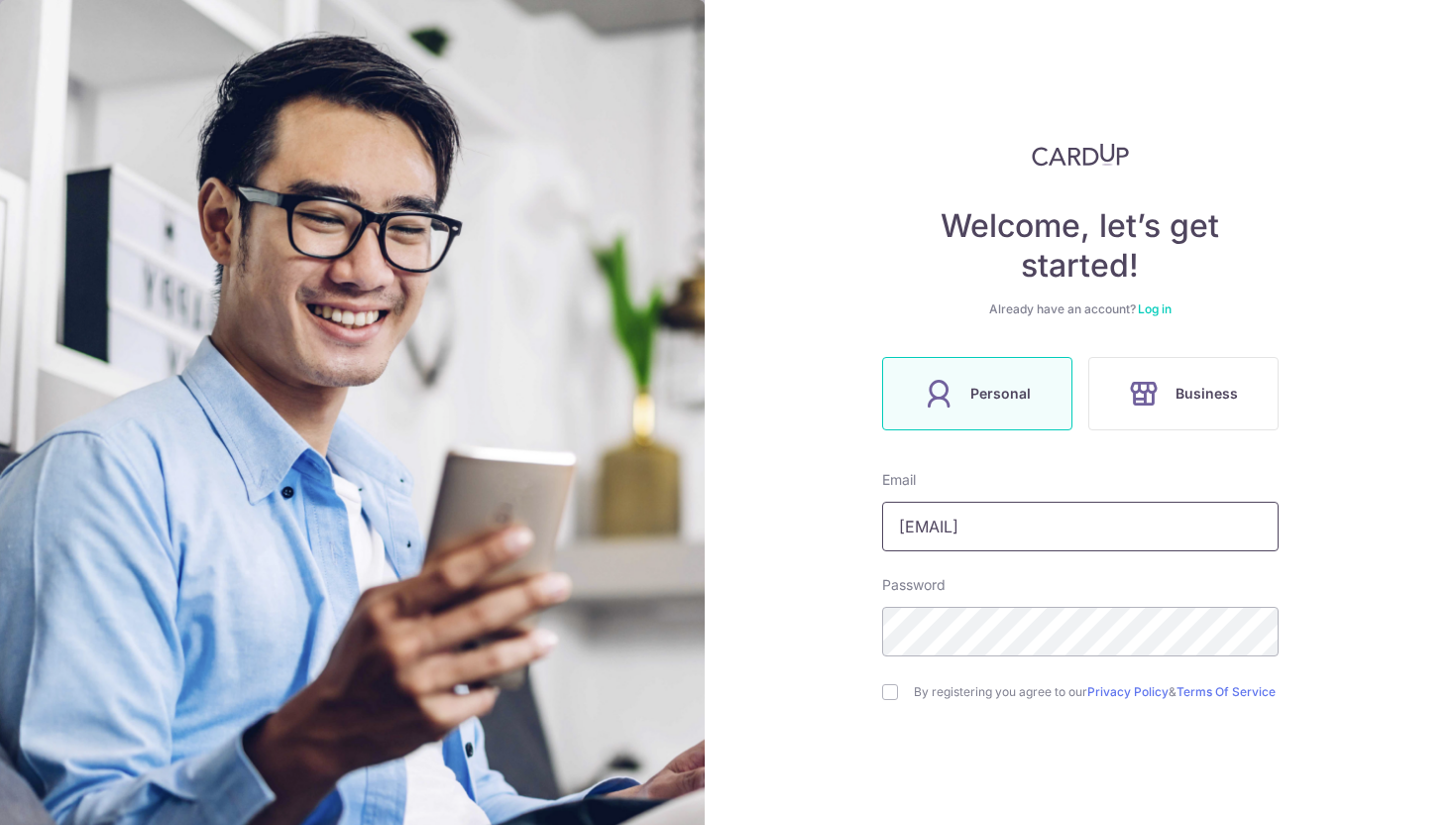 type on "[EMAIL]" 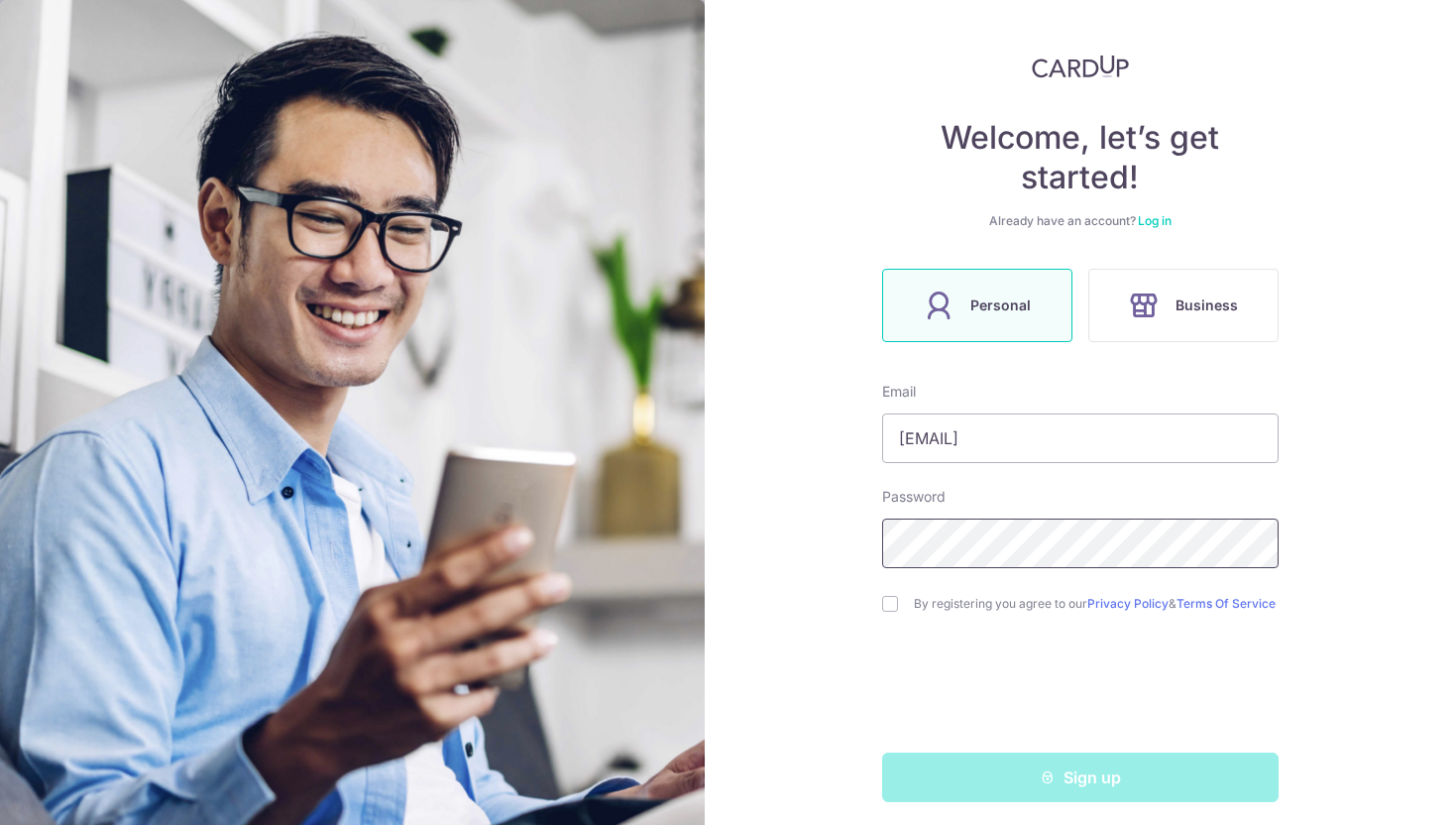 scroll, scrollTop: 105, scrollLeft: 0, axis: vertical 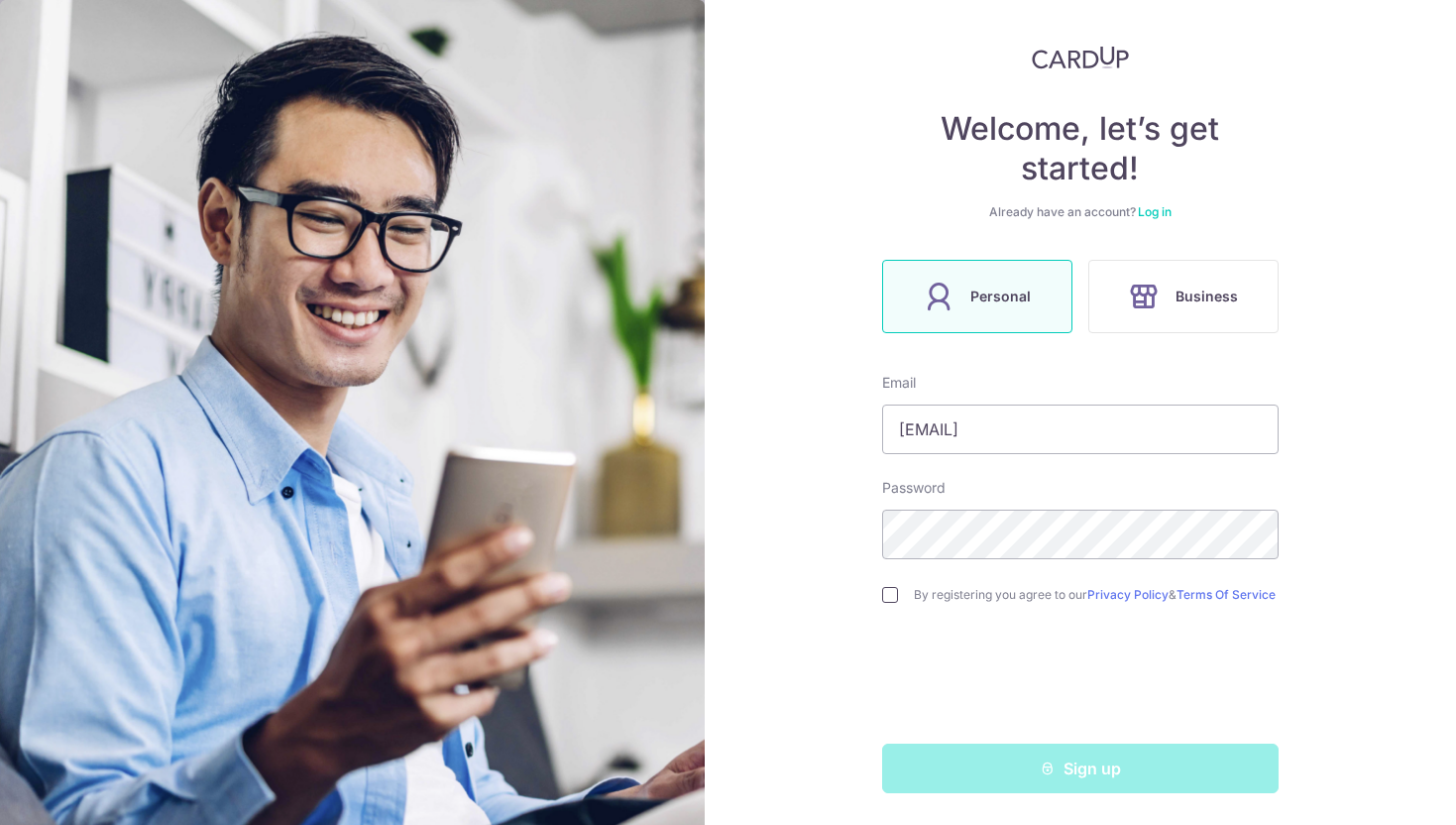 click at bounding box center (890, 595) 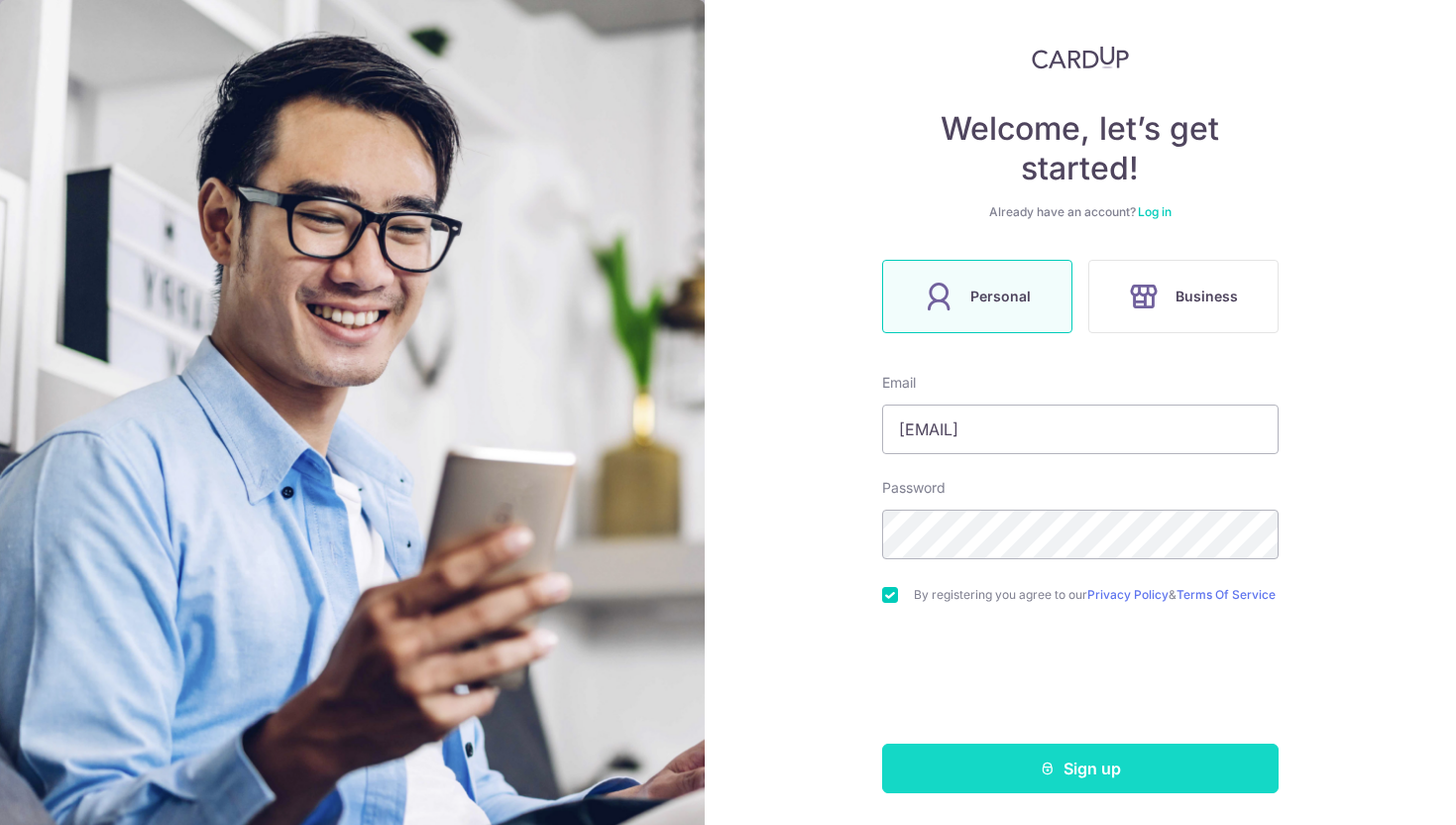 click on "Sign up" at bounding box center [1080, 768] 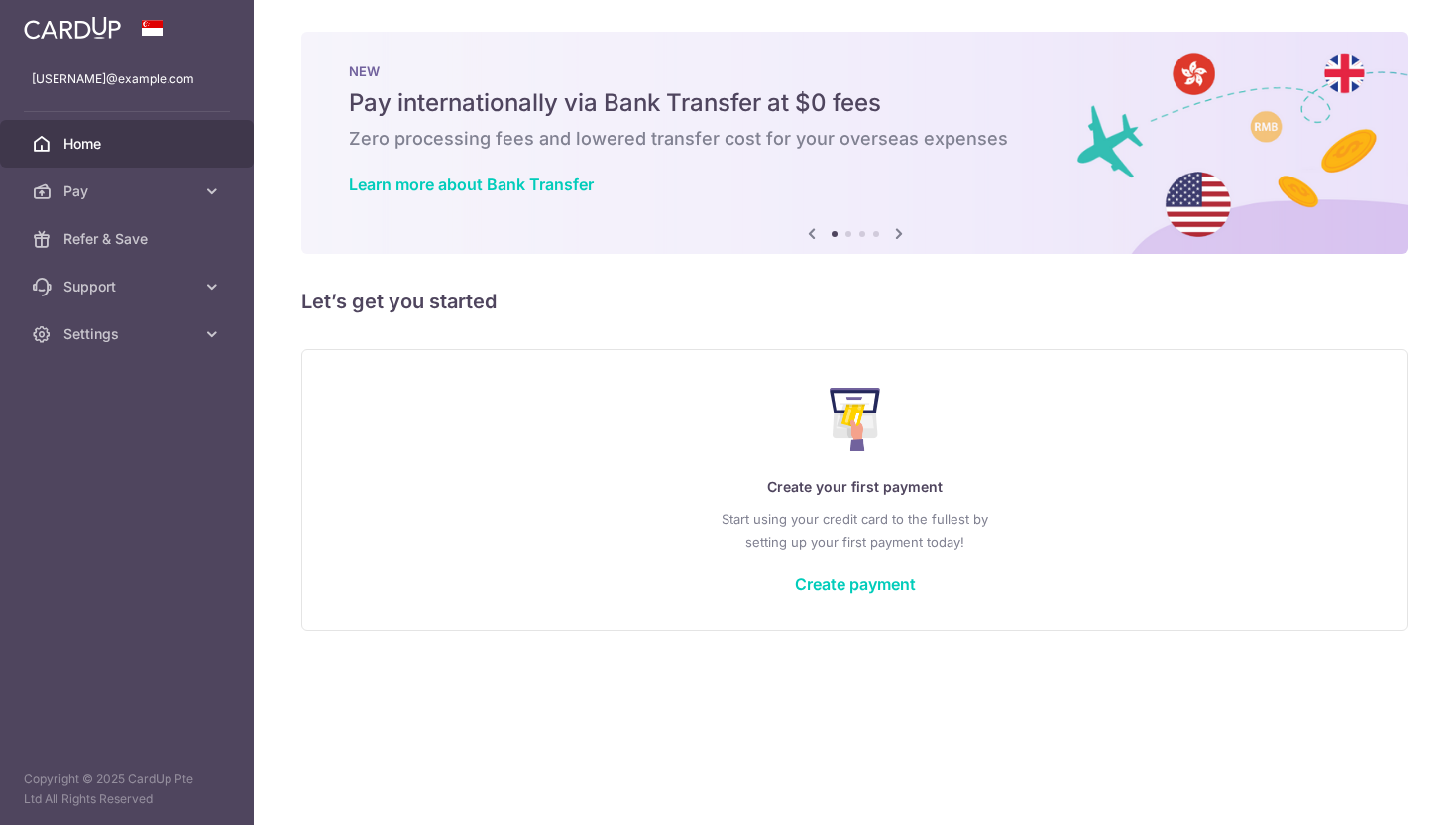 scroll, scrollTop: 0, scrollLeft: 0, axis: both 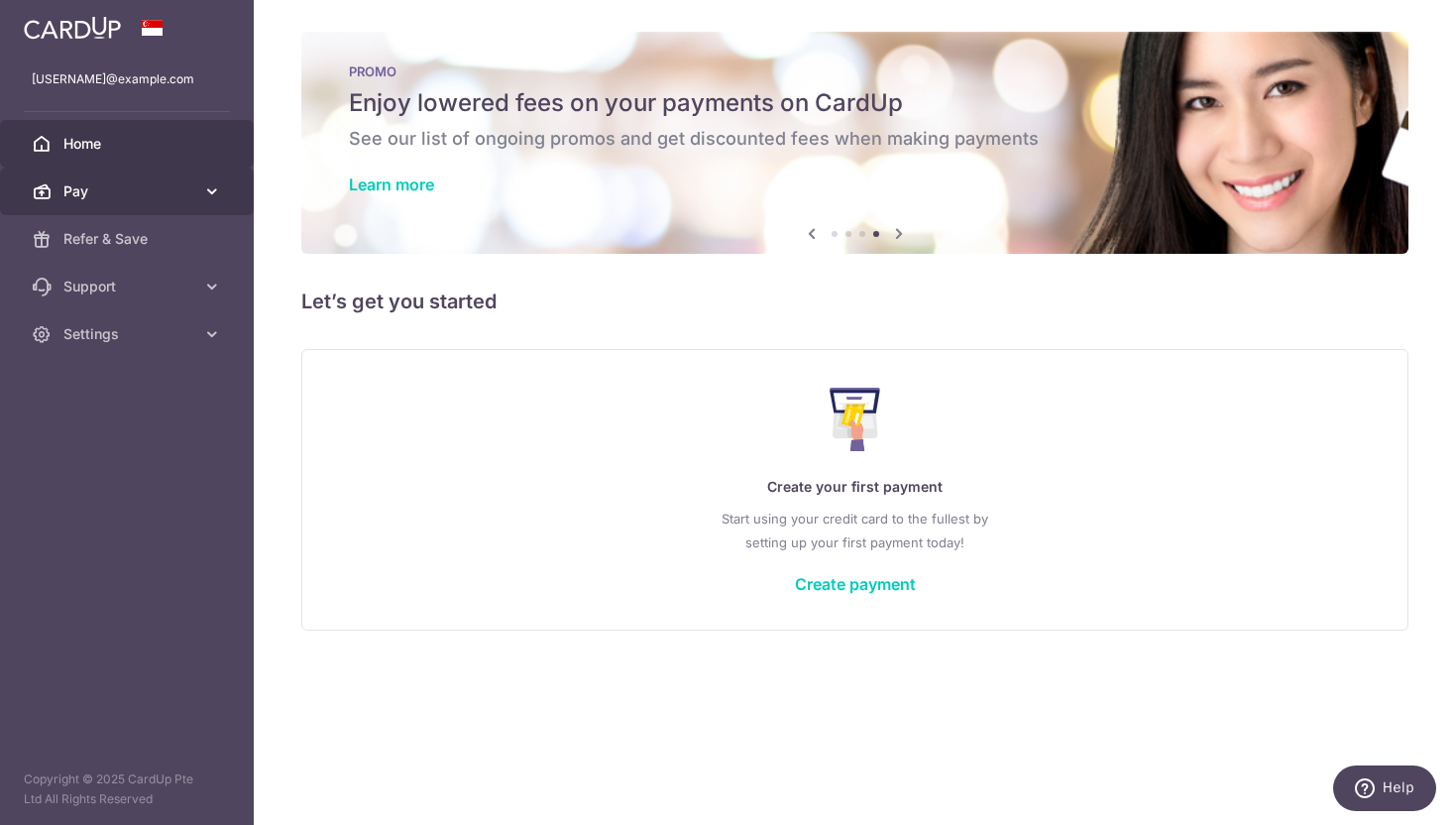 click on "Pay" at bounding box center (127, 191) 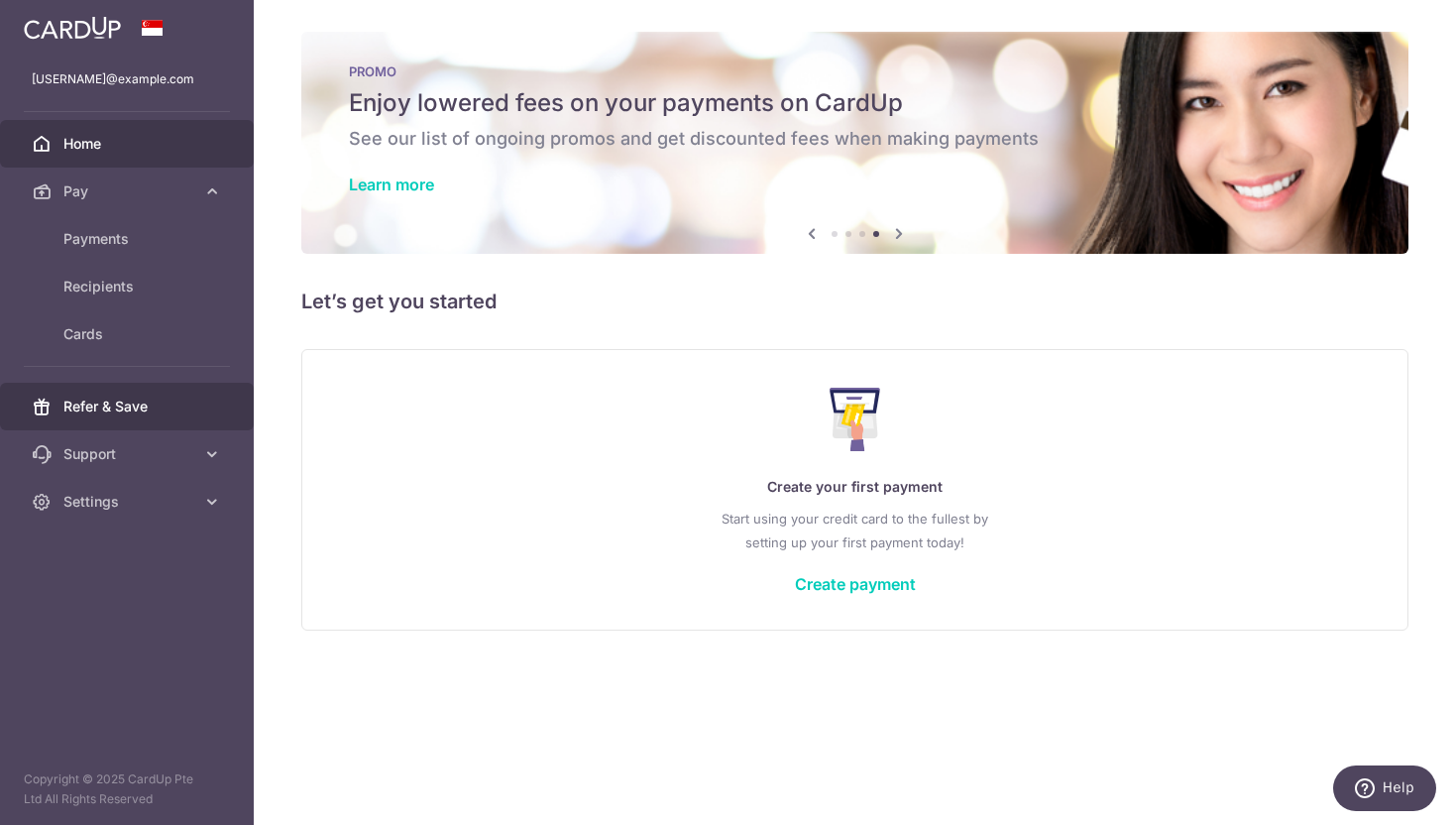 click on "Refer & Save" at bounding box center (127, 407) 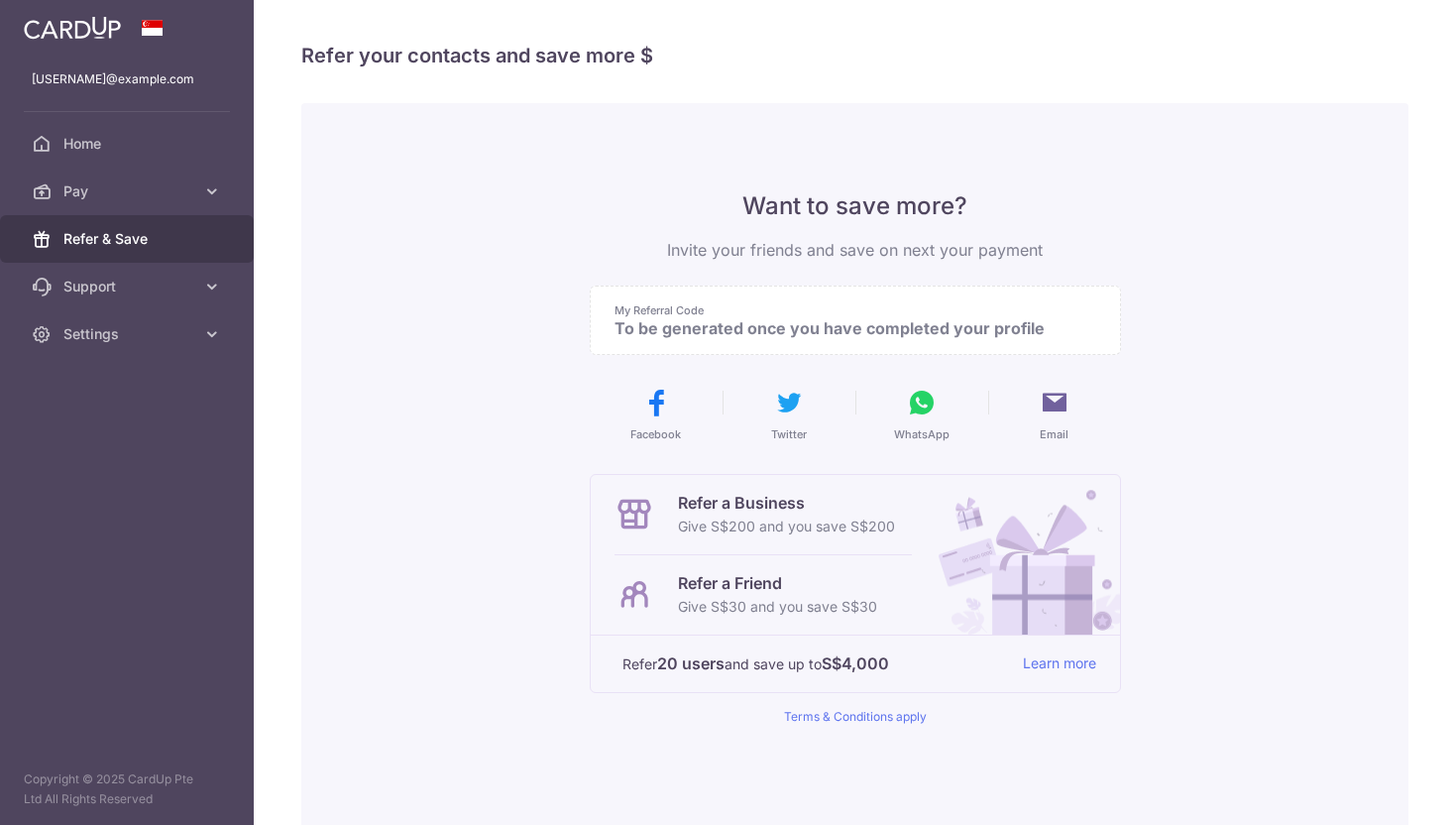 scroll, scrollTop: 0, scrollLeft: 0, axis: both 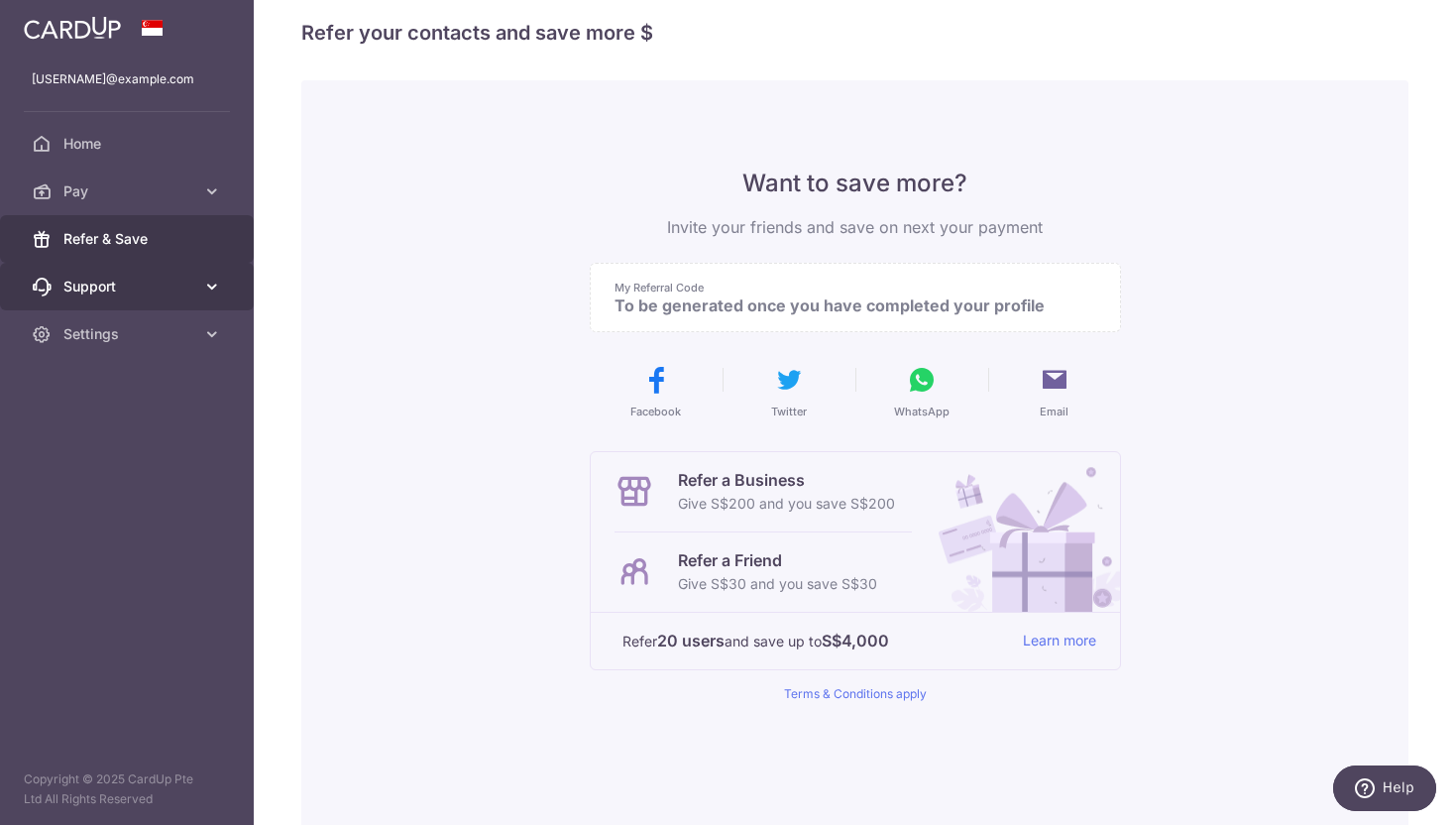 click on "Support" at bounding box center (129, 287) 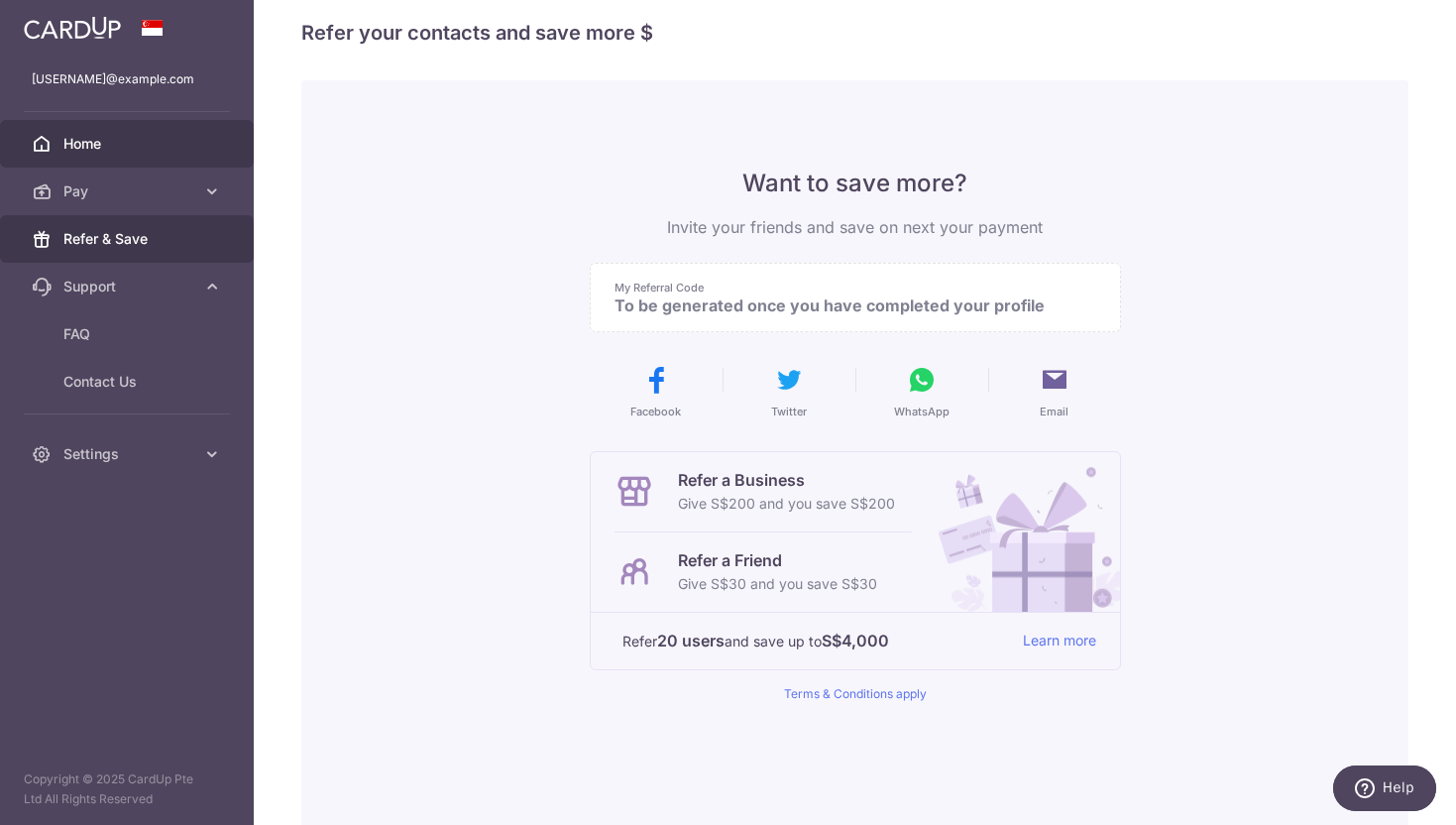 click on "Home" at bounding box center (129, 144) 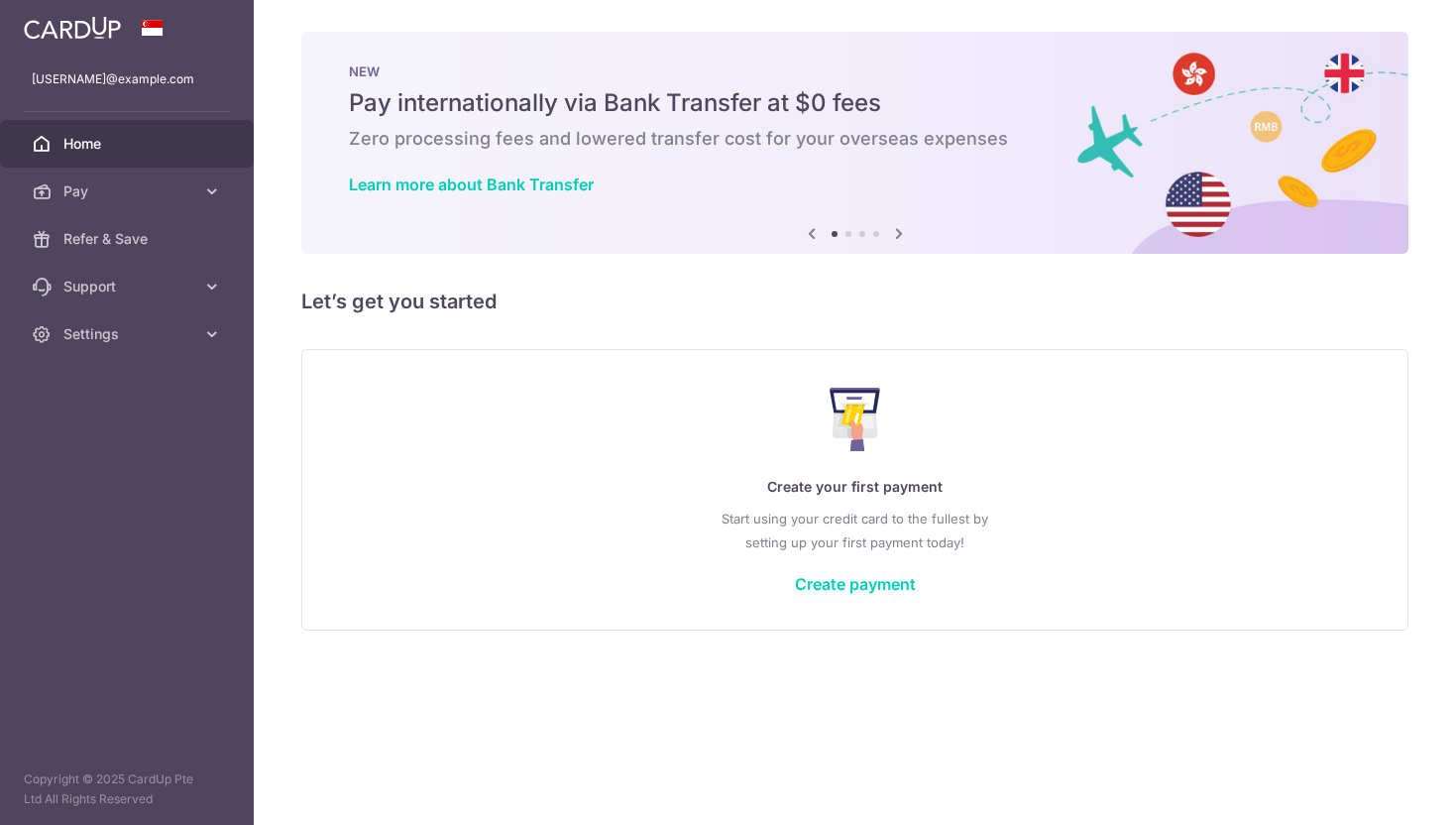 scroll, scrollTop: 0, scrollLeft: 0, axis: both 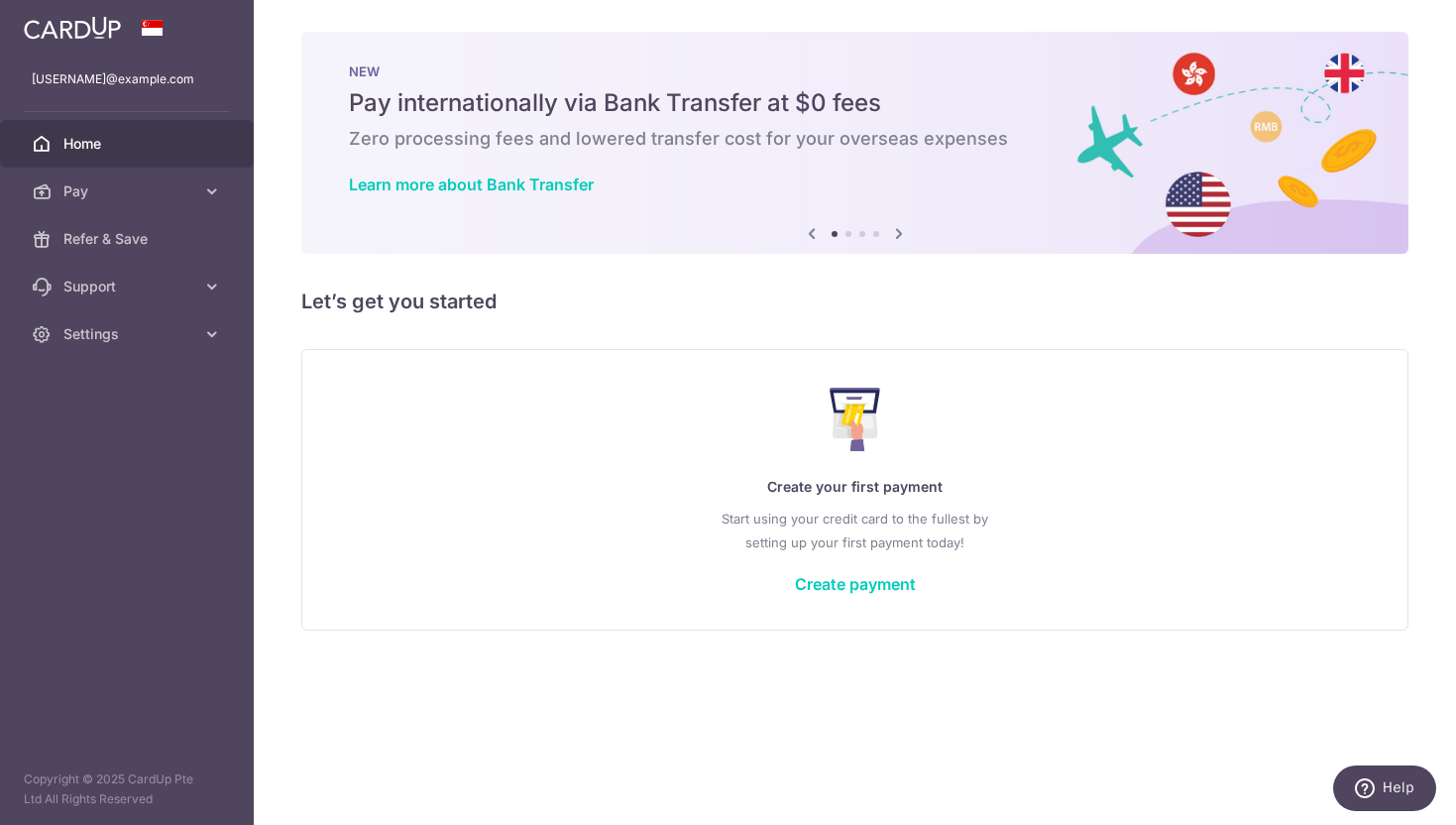 click at bounding box center [899, 233] 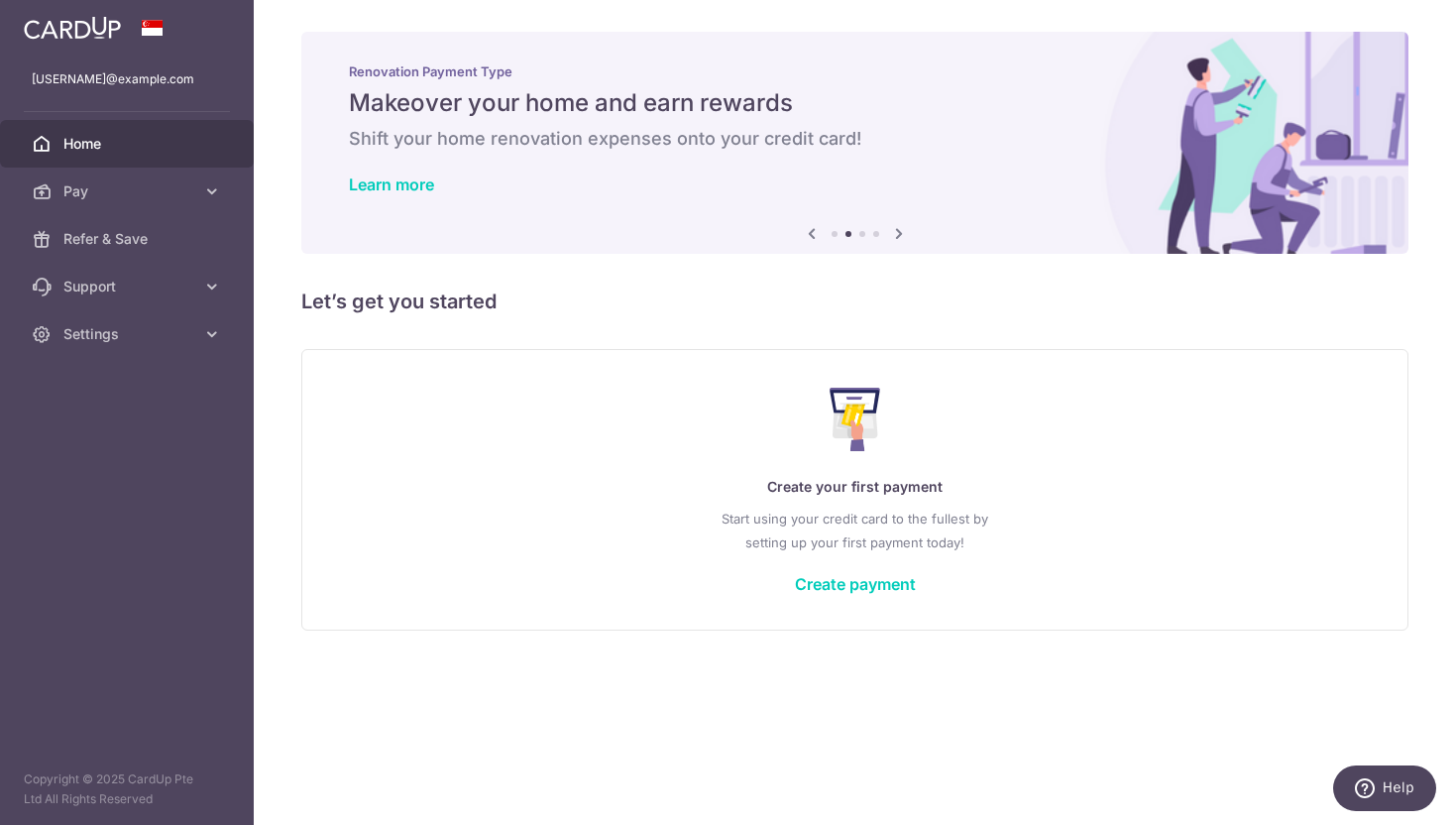 click at bounding box center (899, 233) 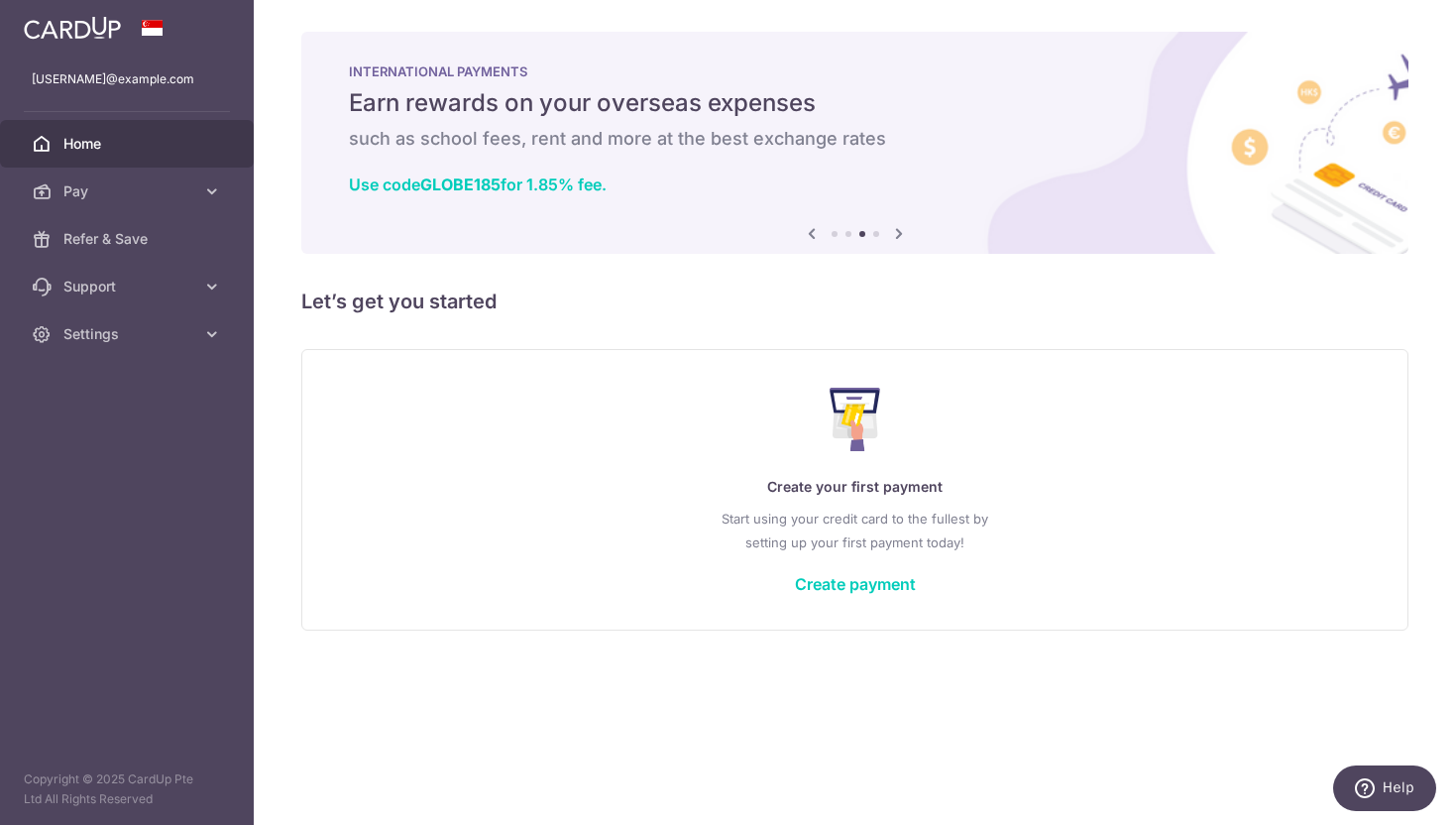 click at bounding box center (899, 233) 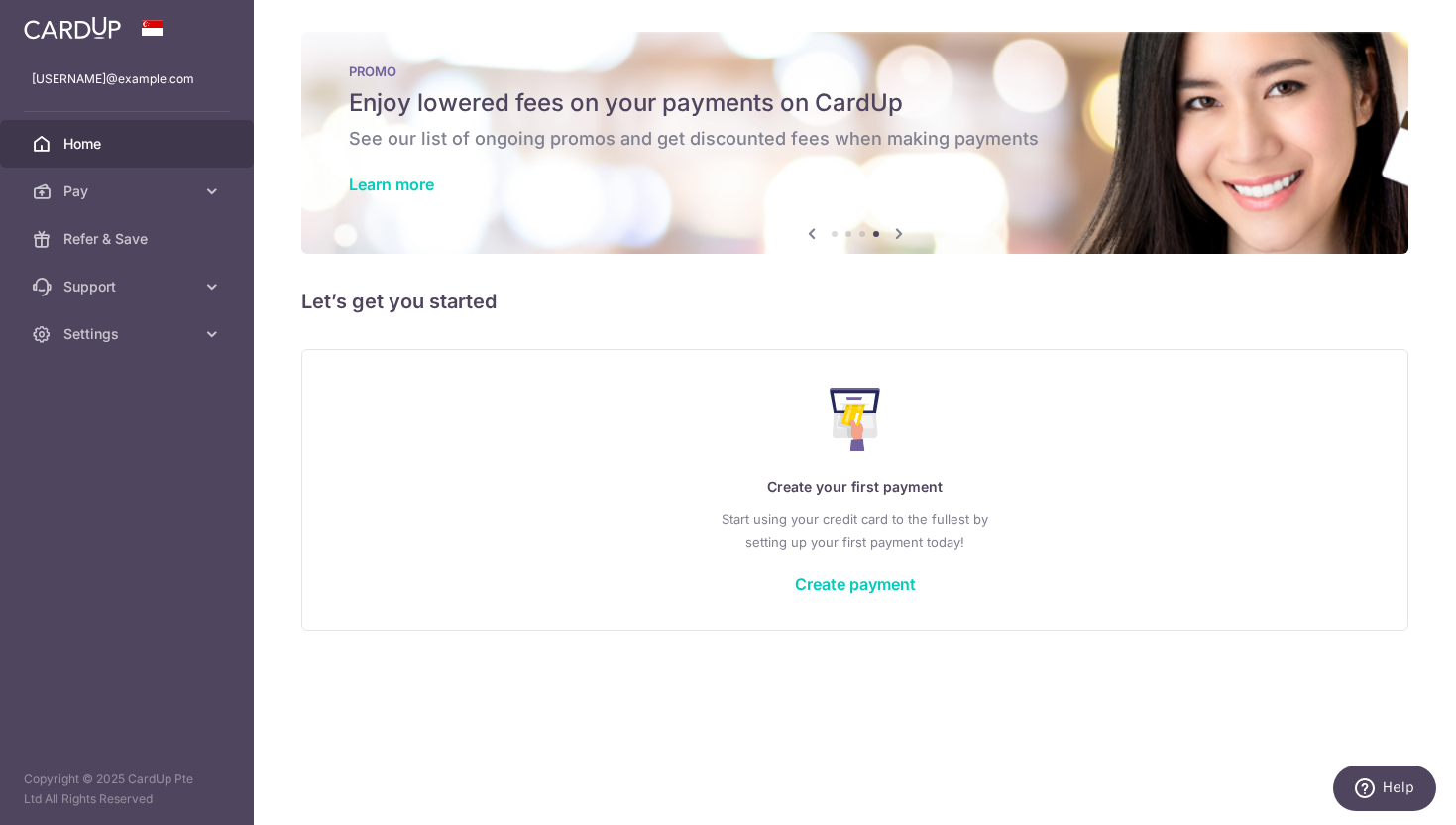 click at bounding box center [899, 233] 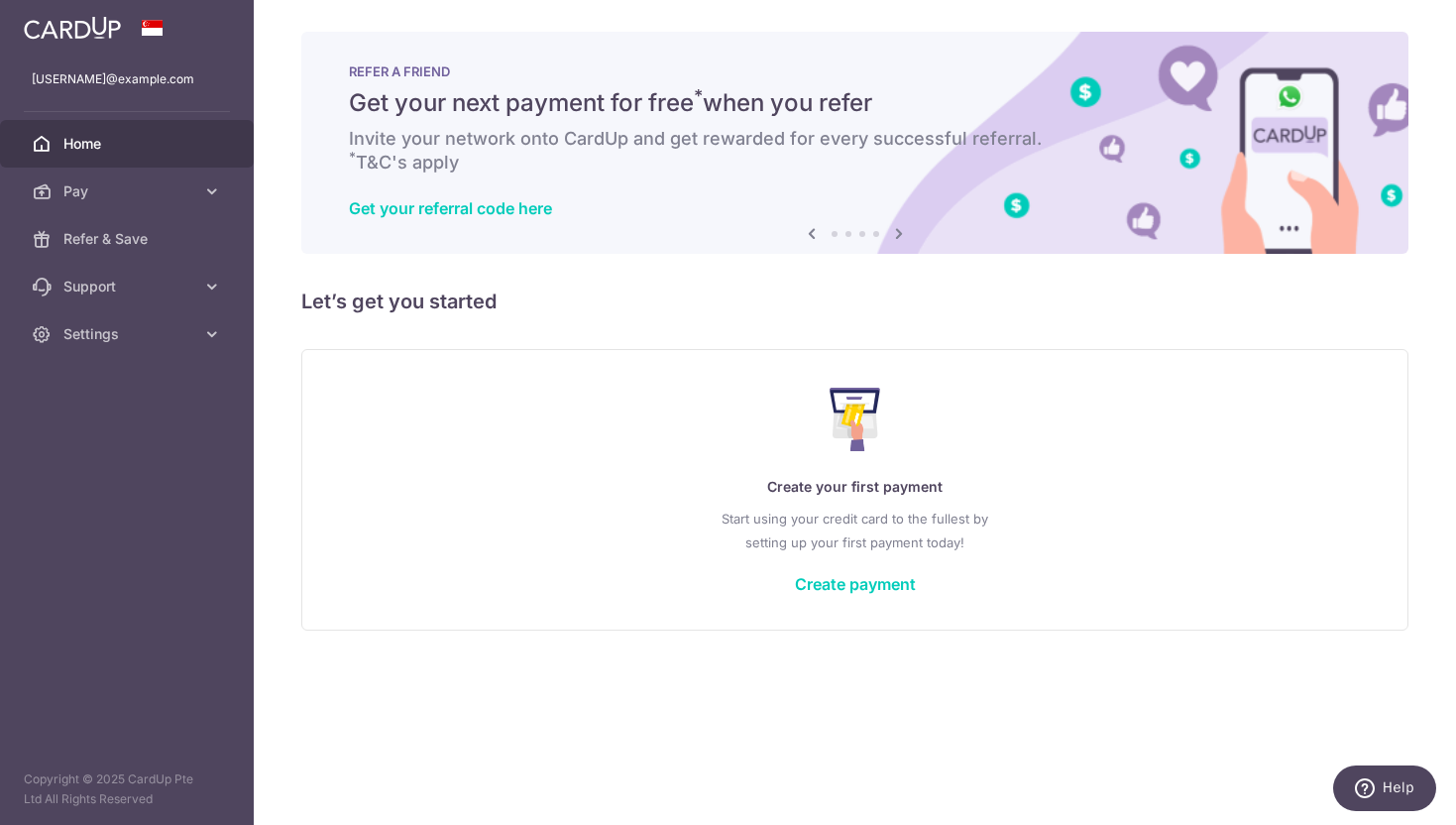 click at bounding box center (899, 233) 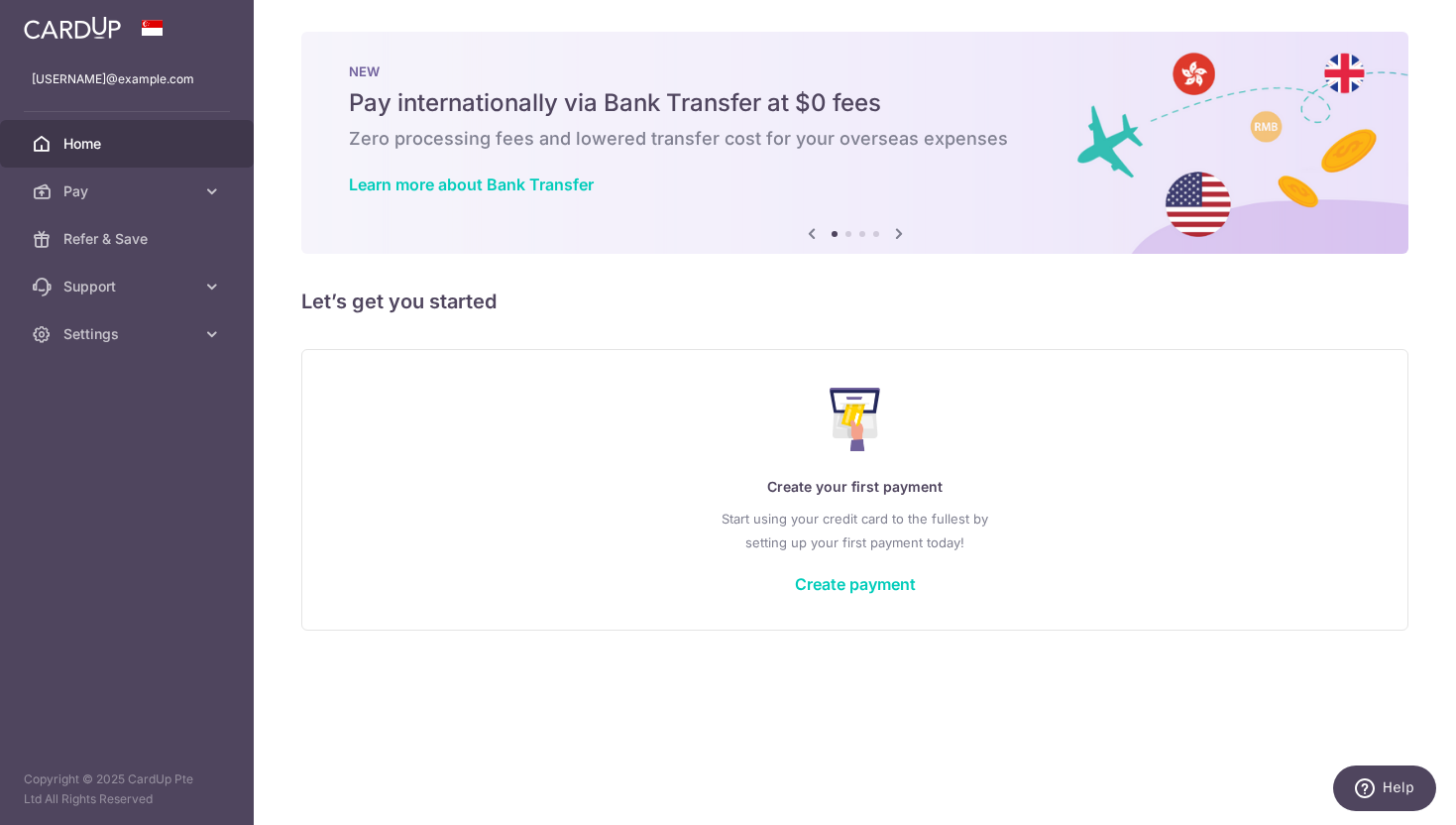 click at bounding box center (899, 233) 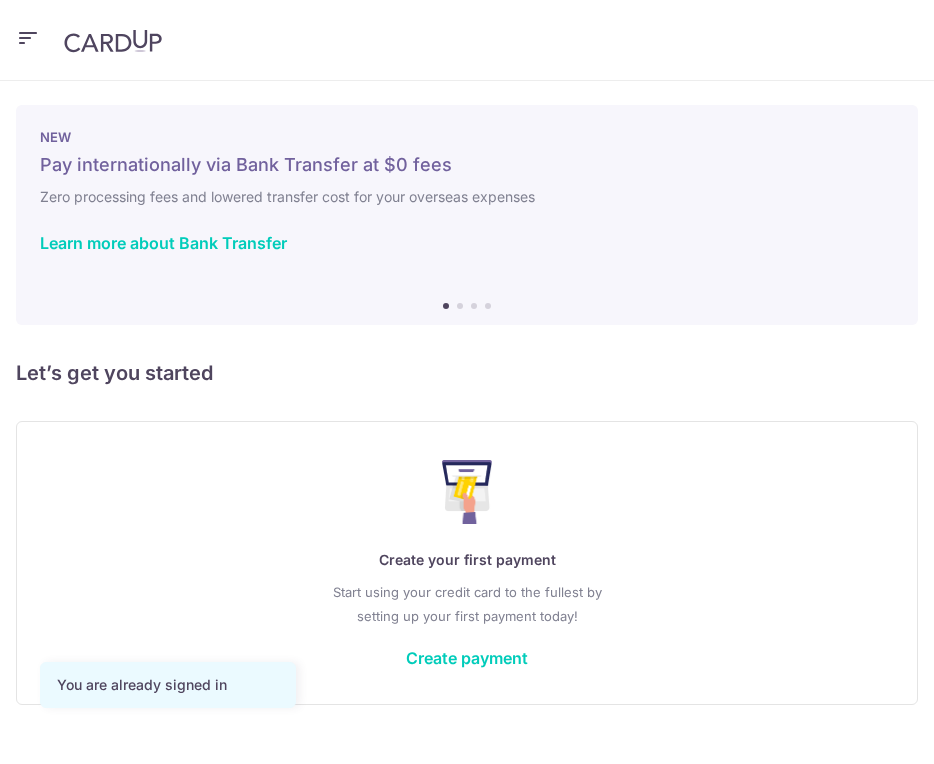 scroll, scrollTop: 0, scrollLeft: 0, axis: both 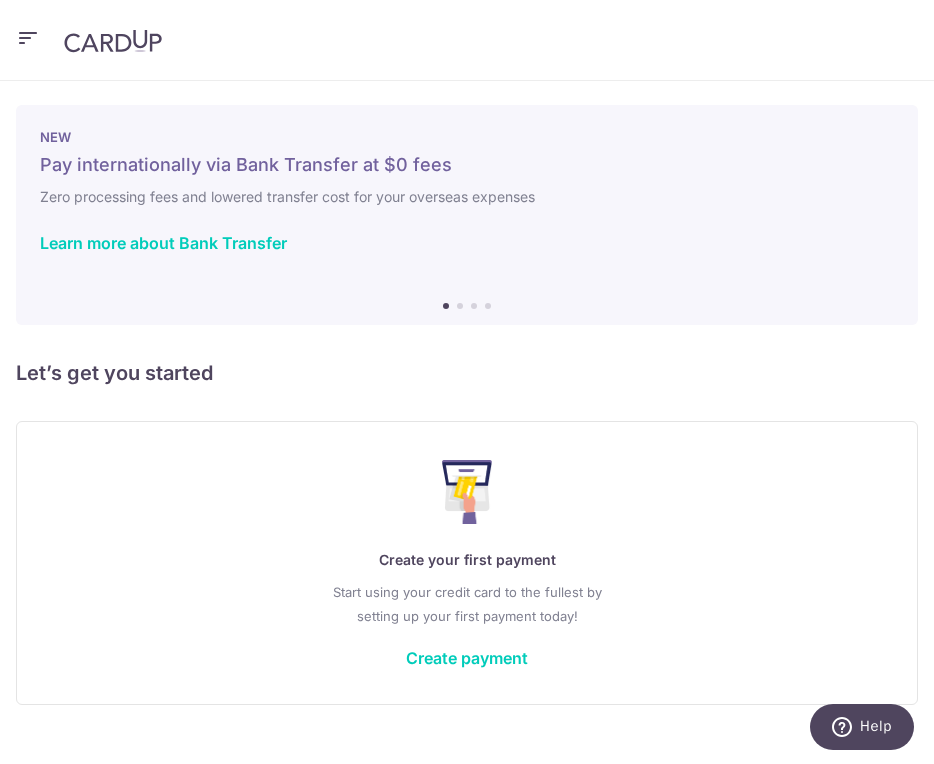 click at bounding box center [28, 38] 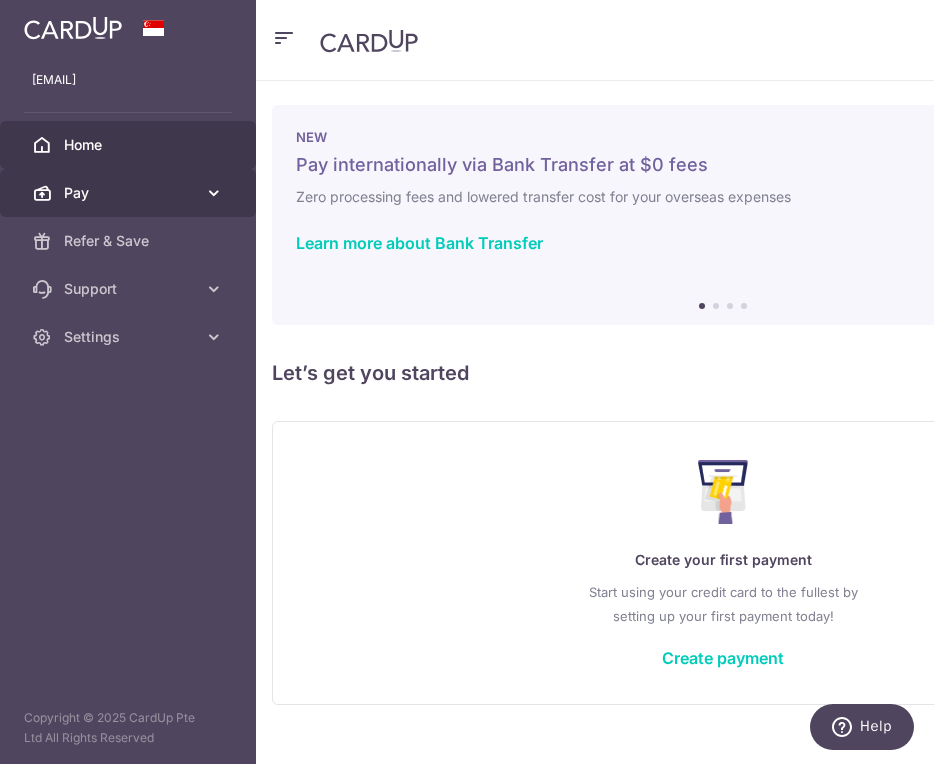 click on "Pay" at bounding box center [130, 193] 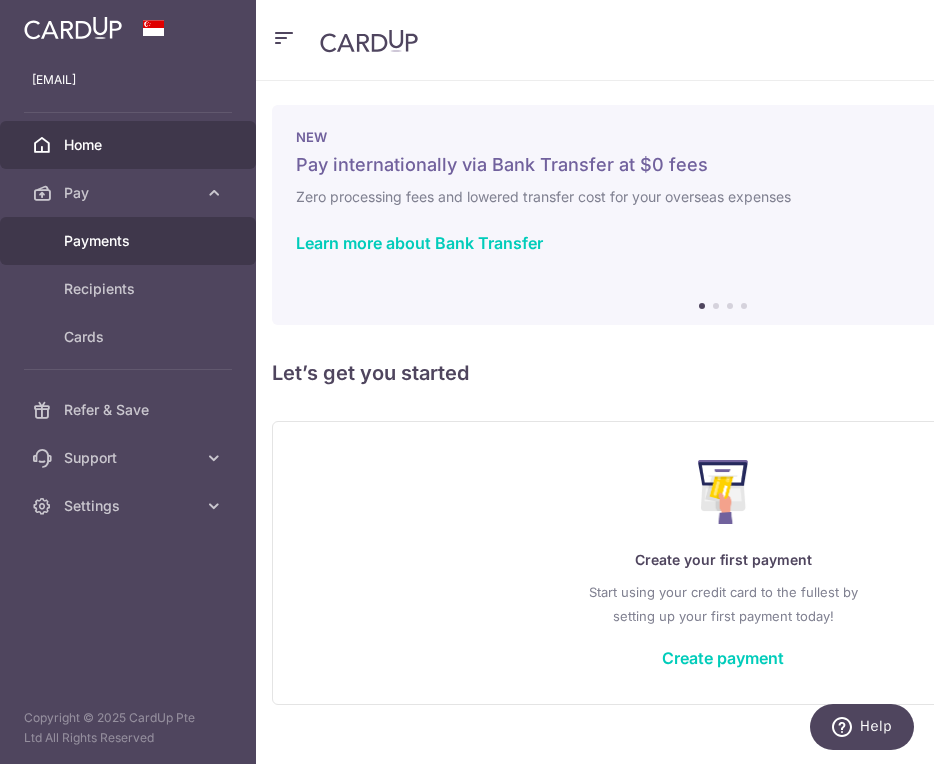 click on "Payments" at bounding box center [130, 241] 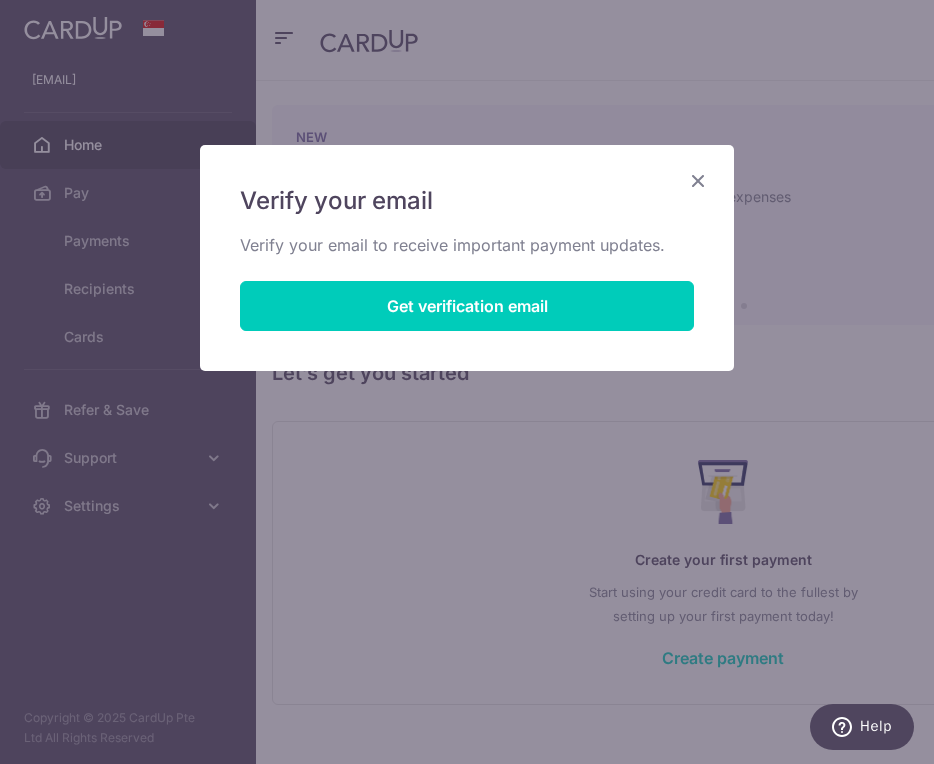 click on "Verify your email
Verify your email to receive important payment updates.
Get verification email" at bounding box center [467, 382] 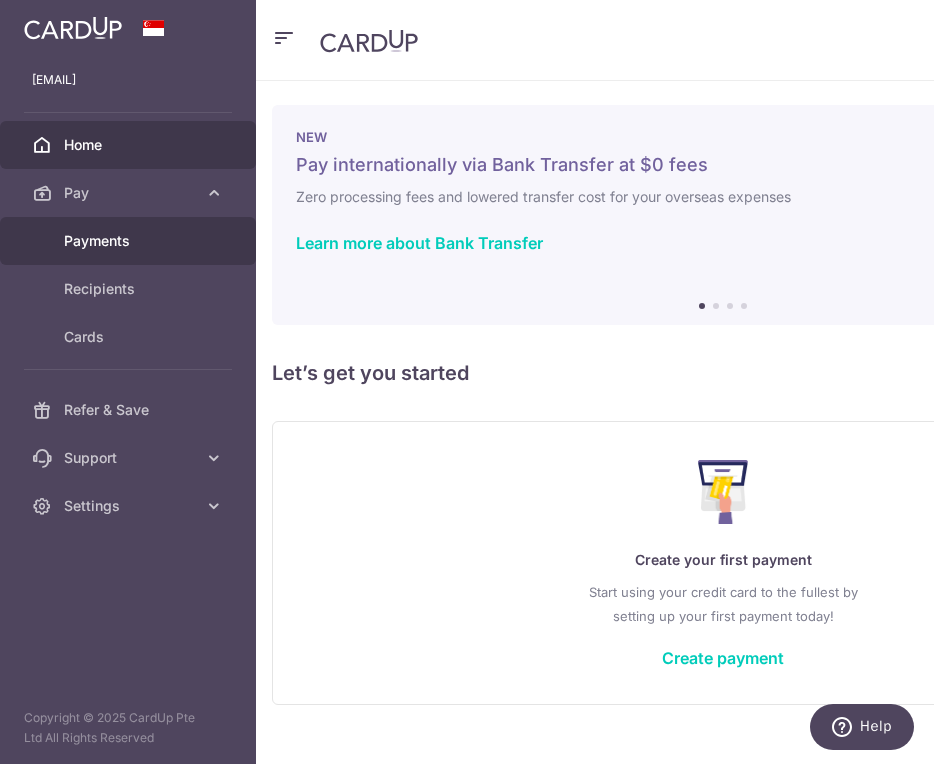click on "Payments" at bounding box center (128, 241) 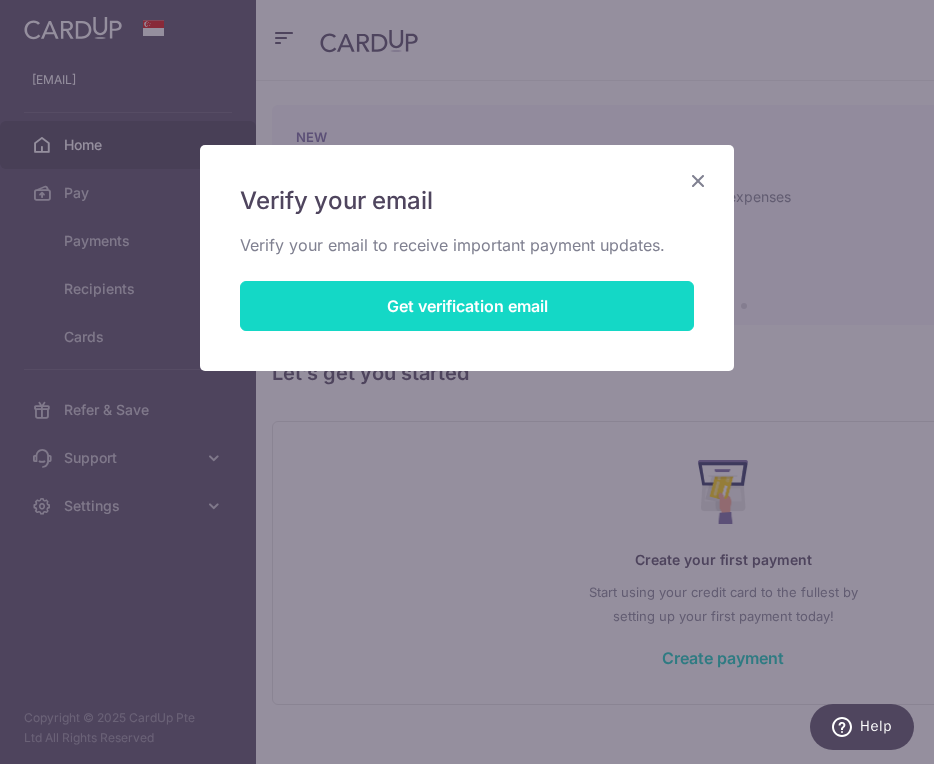 click on "Get verification email" at bounding box center (467, 306) 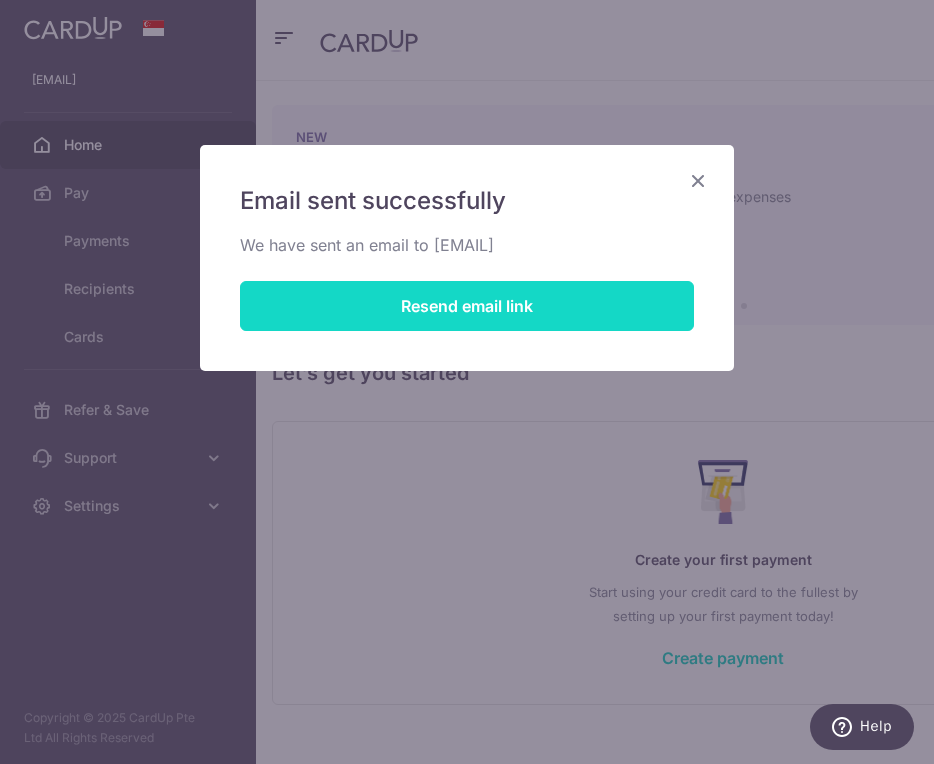 click on "Resend email link" at bounding box center [467, 306] 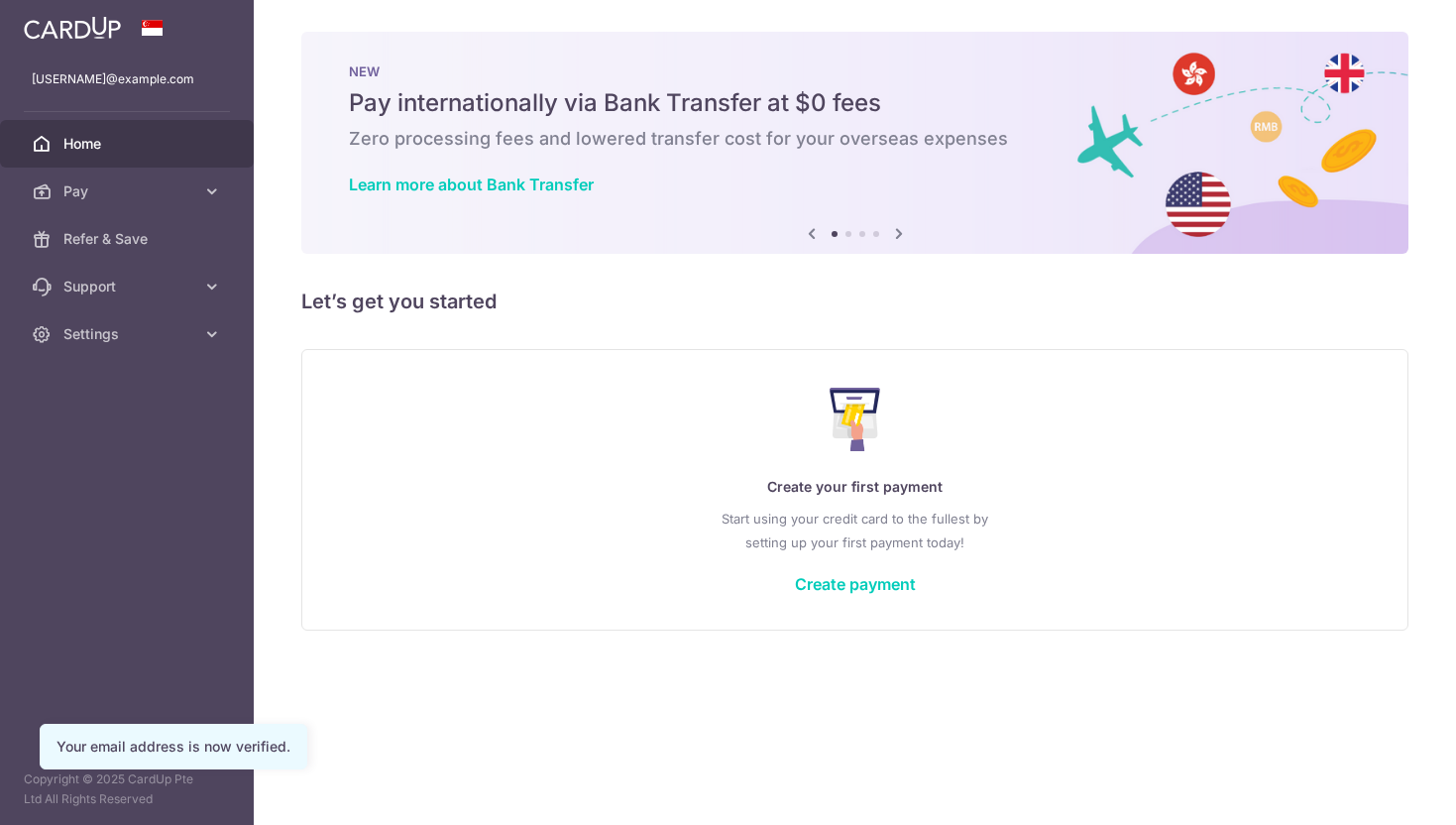 scroll, scrollTop: 0, scrollLeft: 0, axis: both 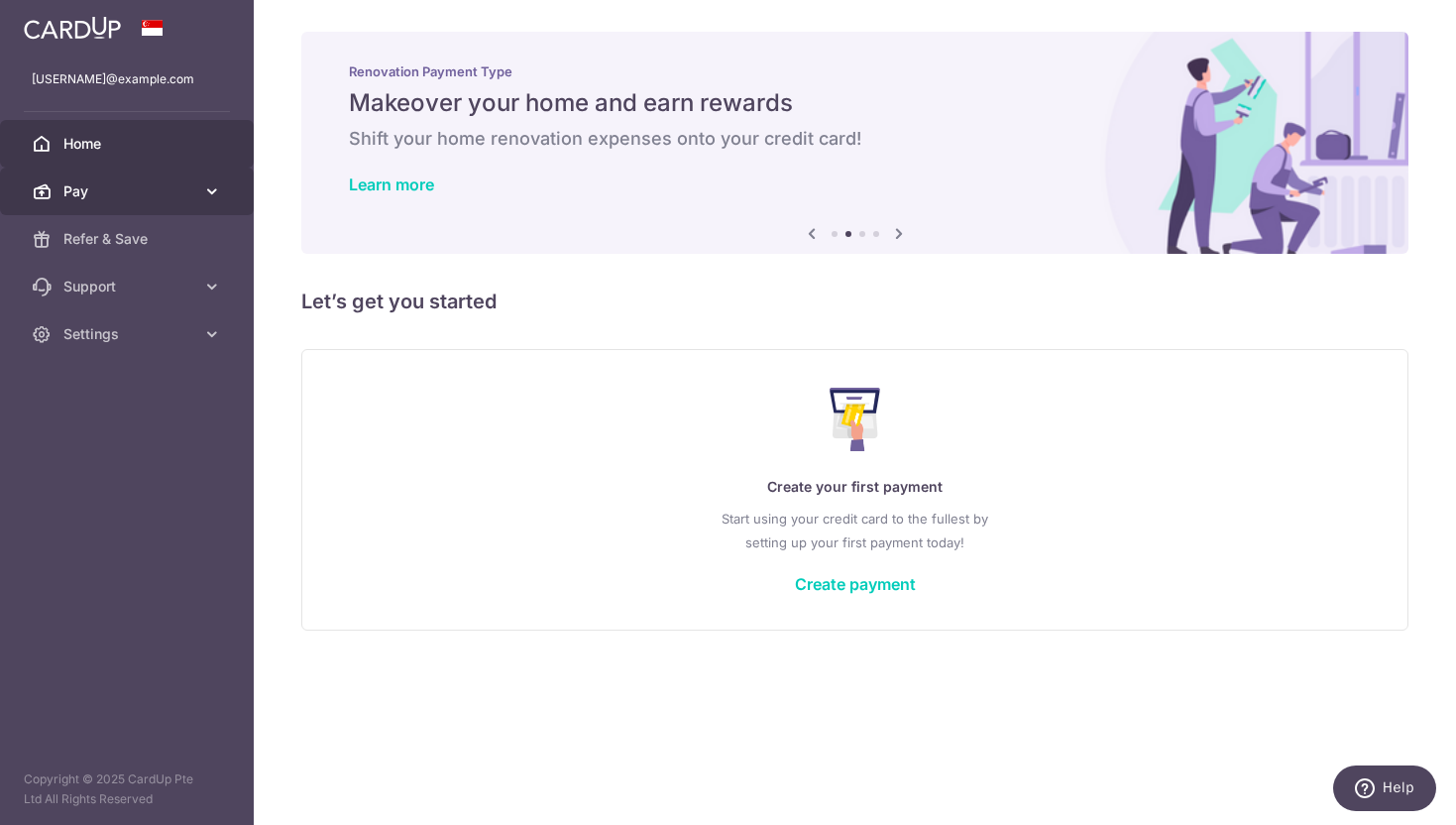 click on "Pay" at bounding box center [129, 191] 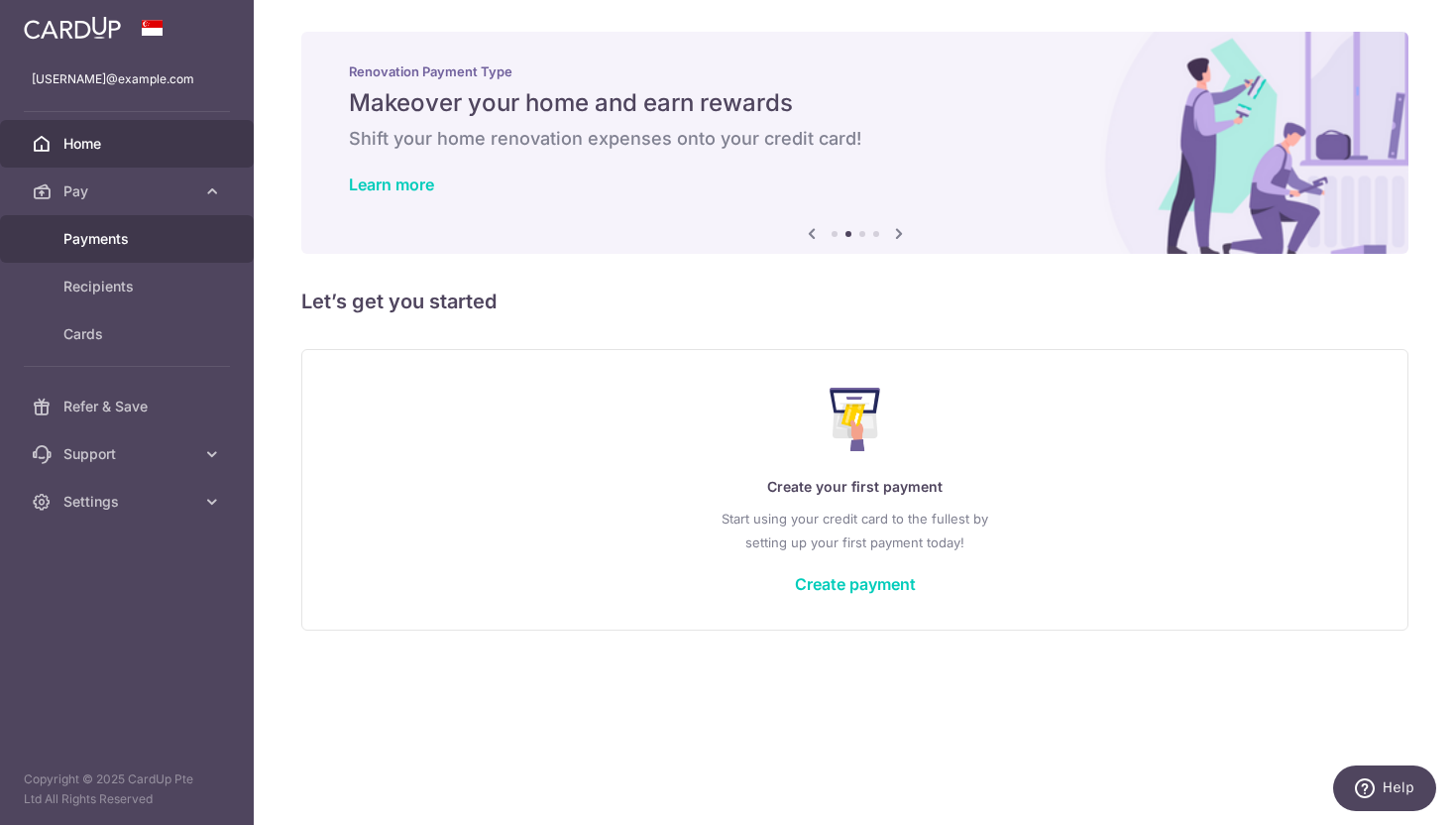 click on "Payments" at bounding box center (129, 239) 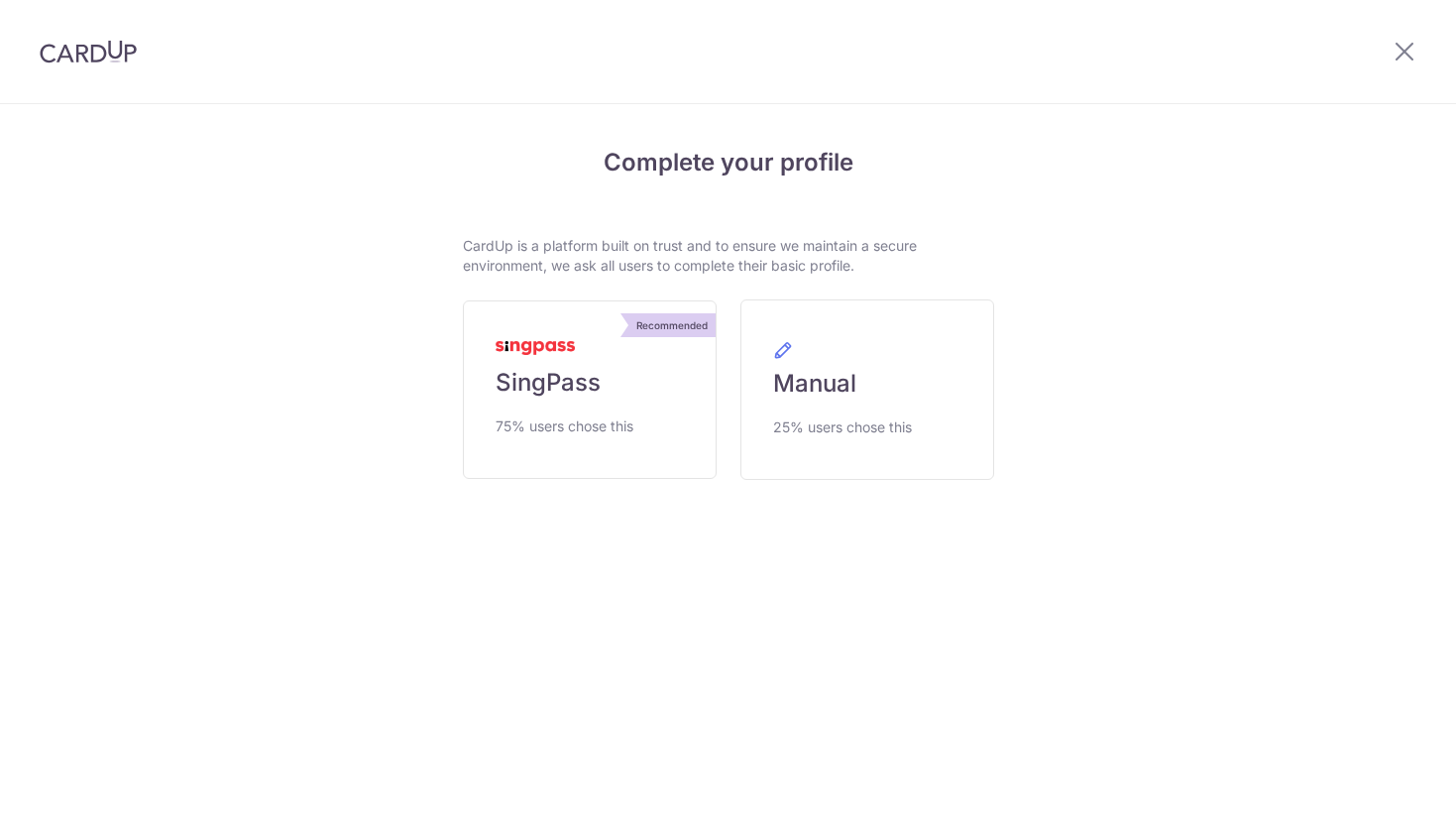 scroll, scrollTop: 0, scrollLeft: 0, axis: both 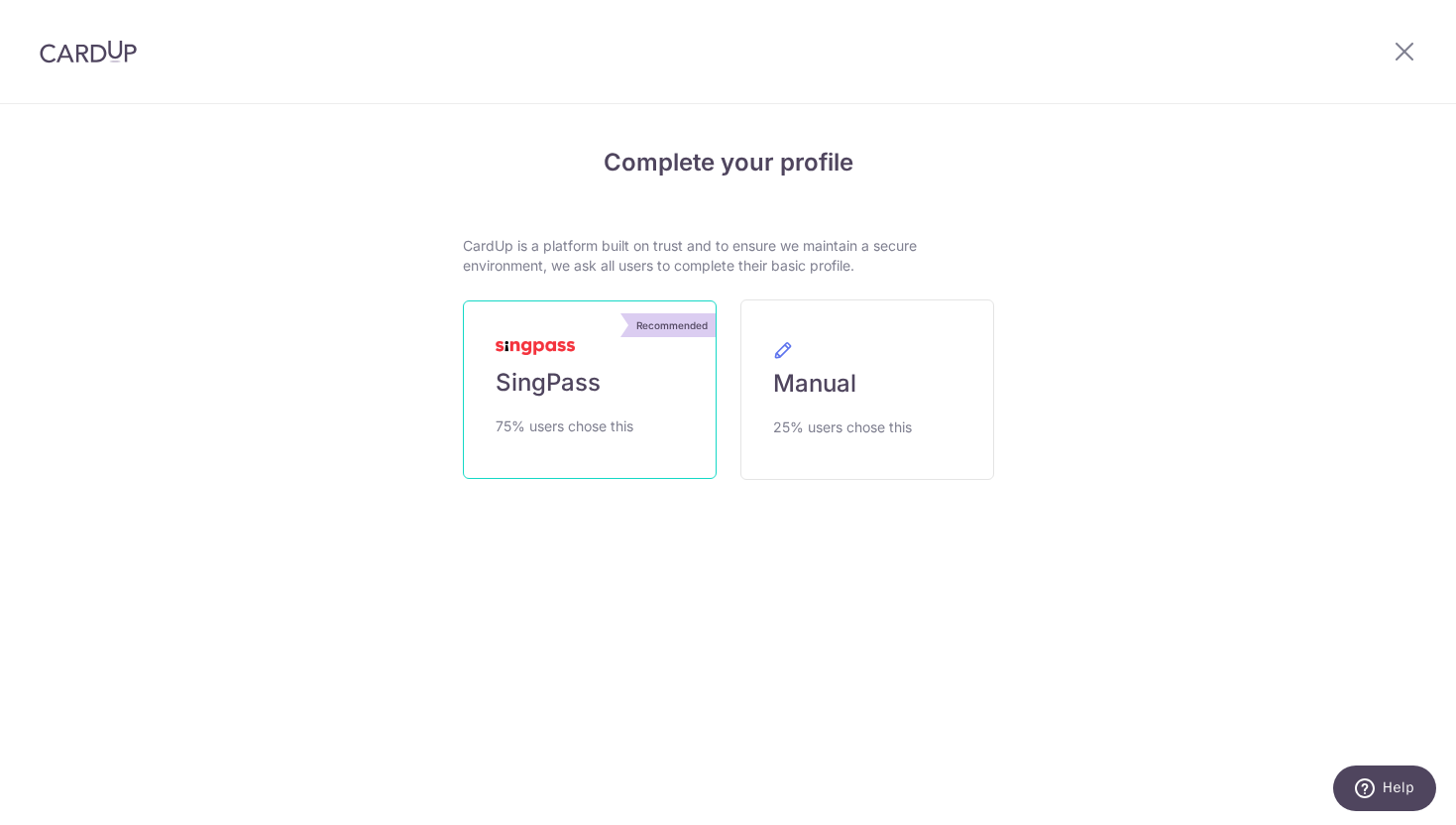 click on "SingPass" at bounding box center (548, 383) 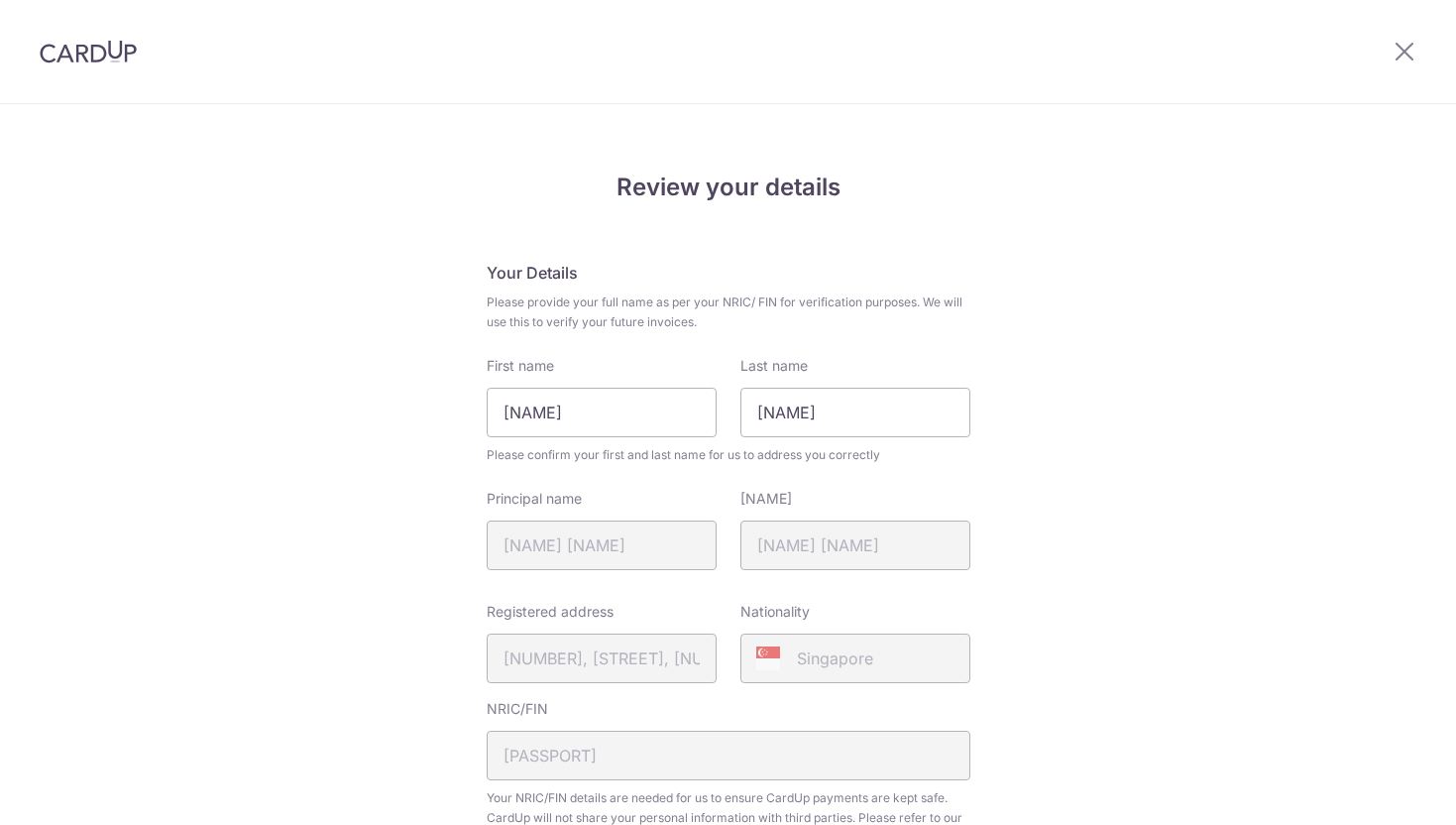 scroll, scrollTop: 0, scrollLeft: 0, axis: both 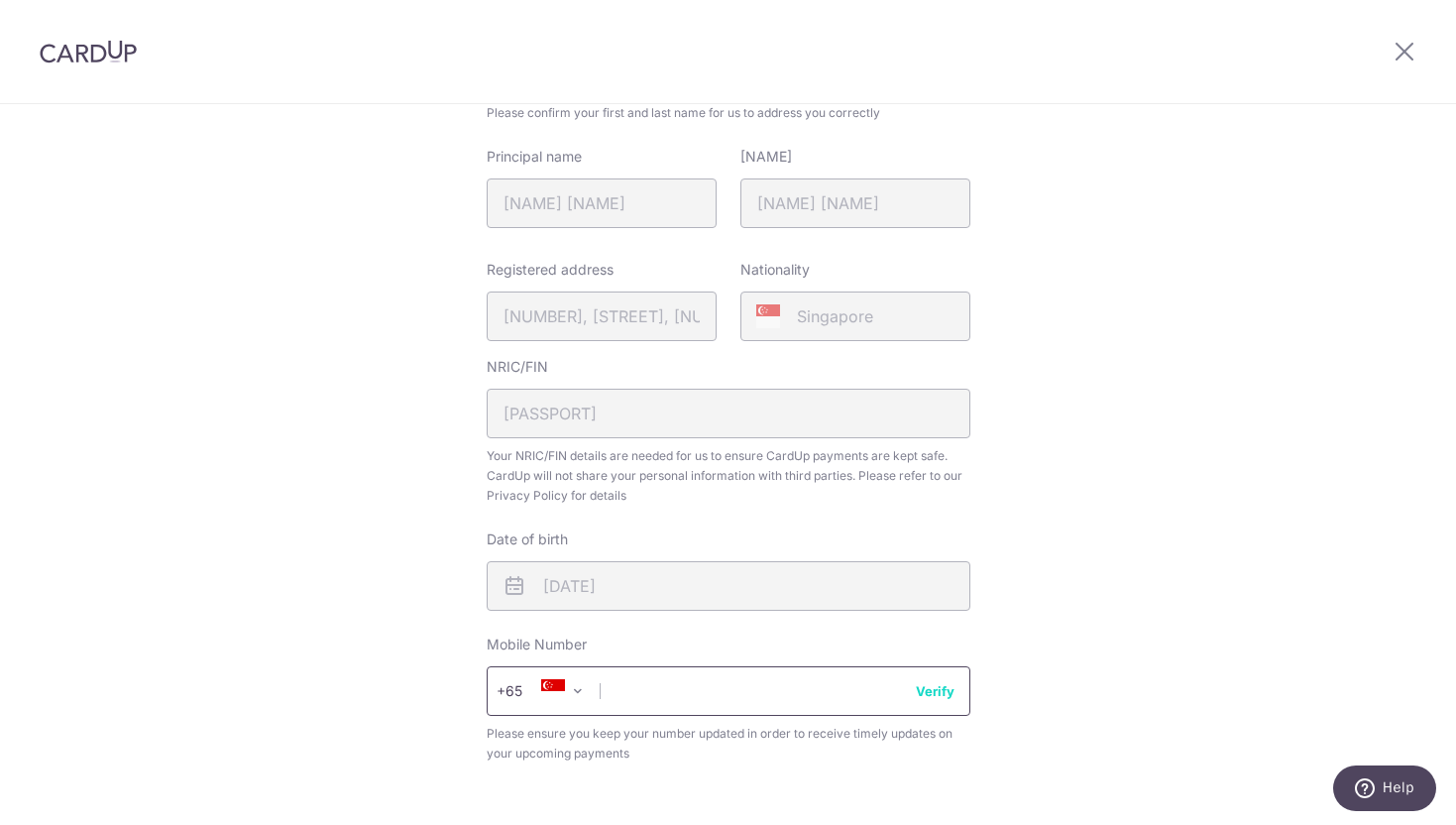 click at bounding box center (728, 691) 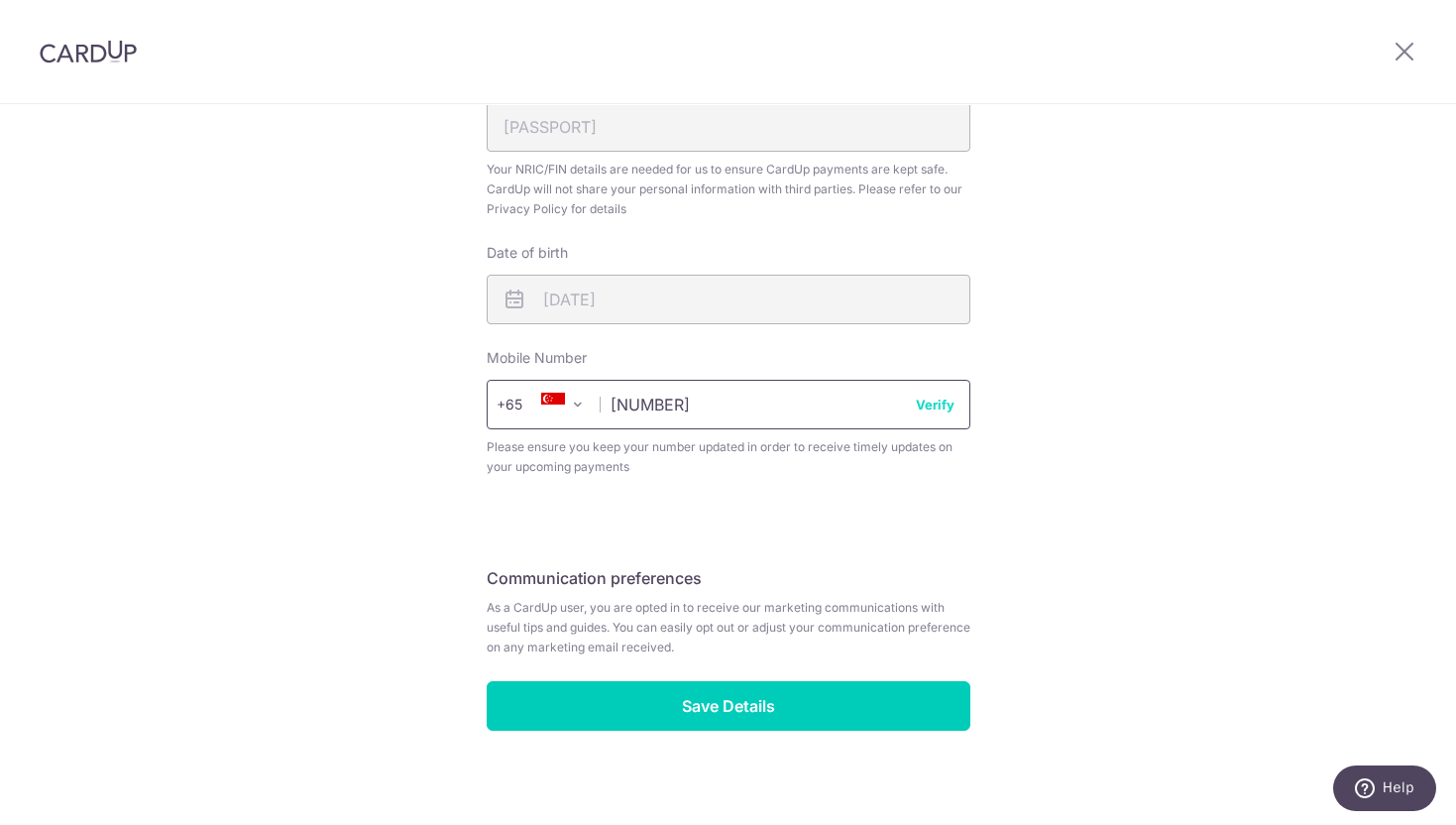 scroll, scrollTop: 644, scrollLeft: 0, axis: vertical 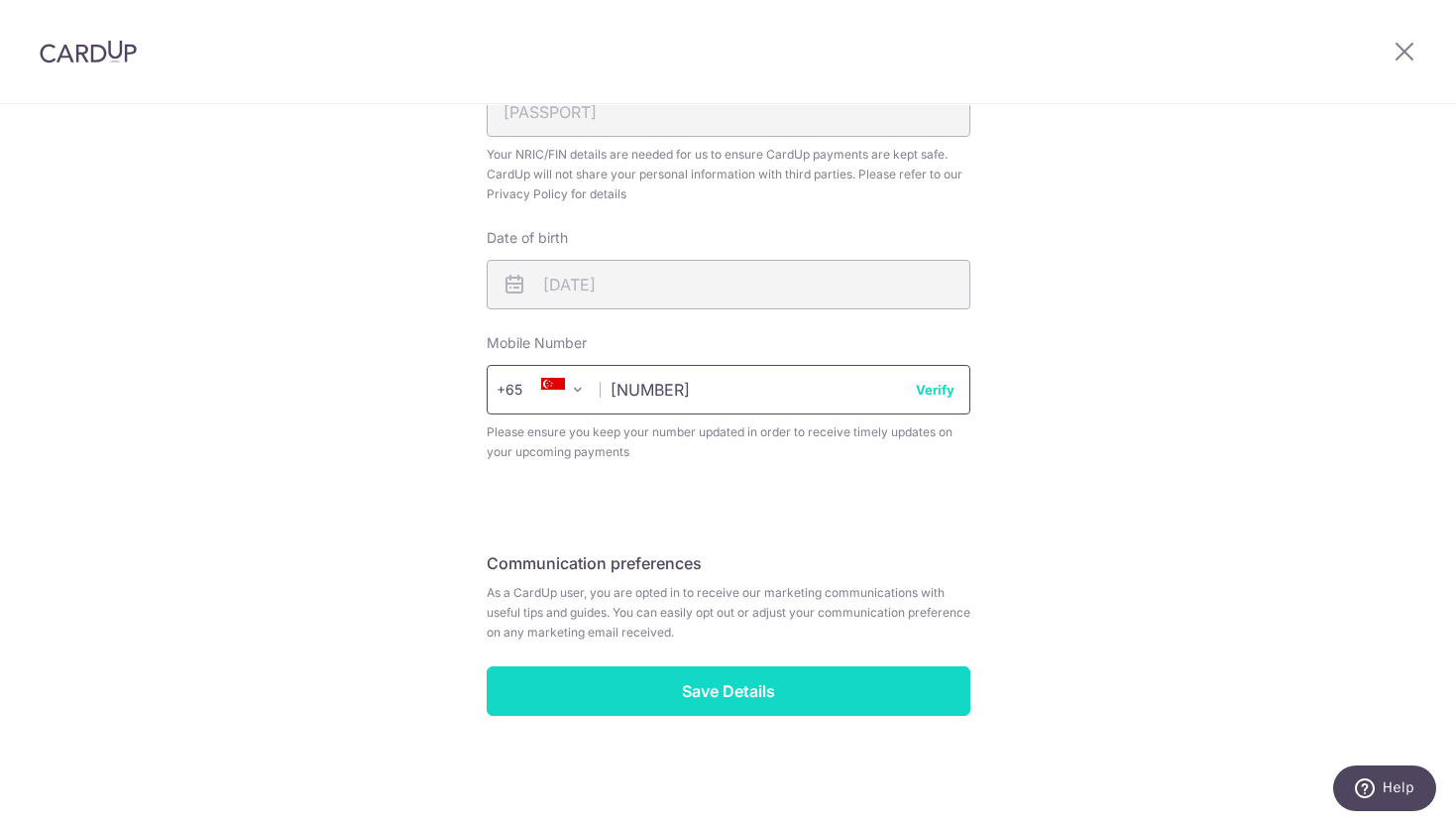 type on "[NUMBER]" 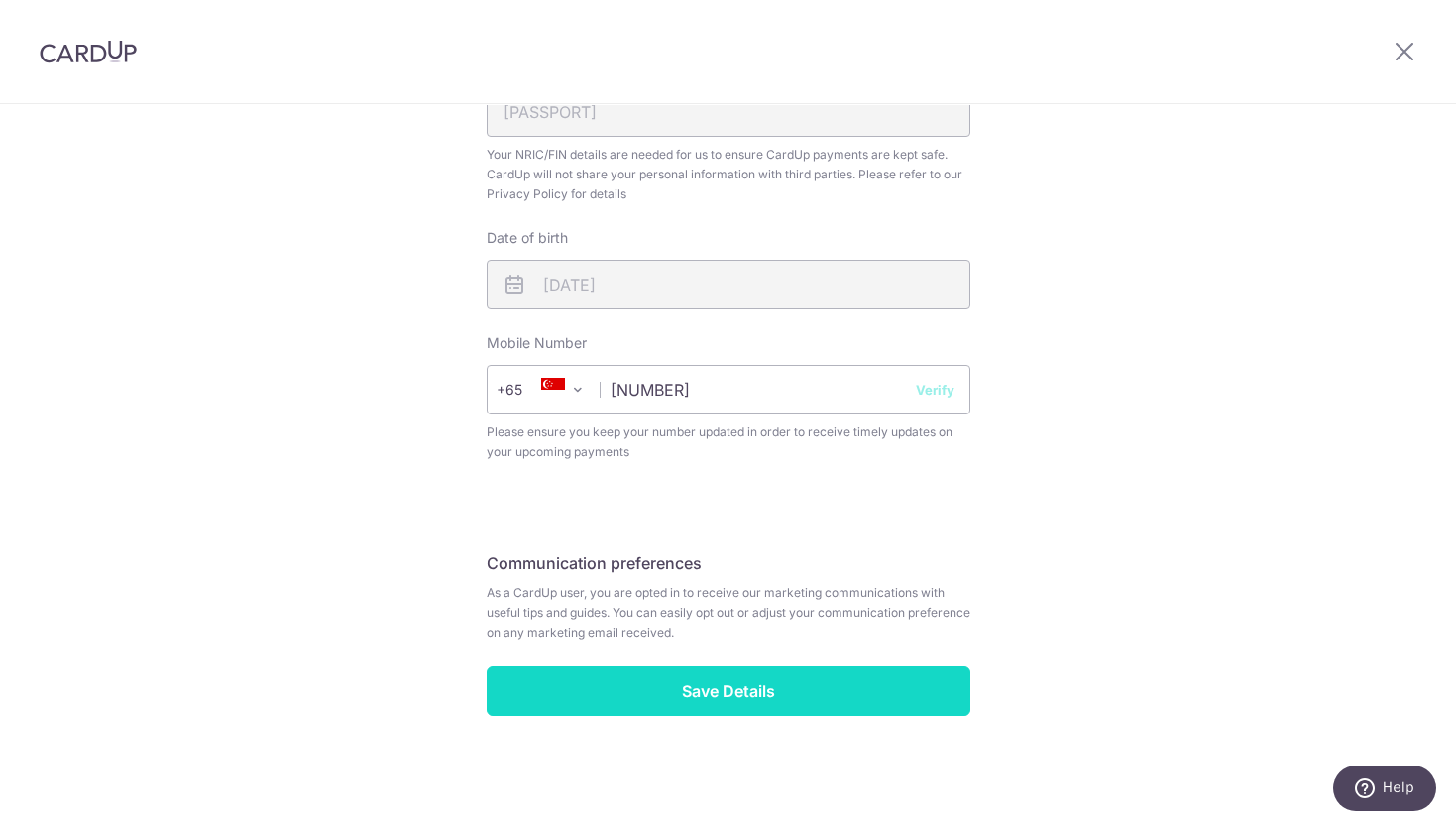 click on "Save Details" at bounding box center [728, 691] 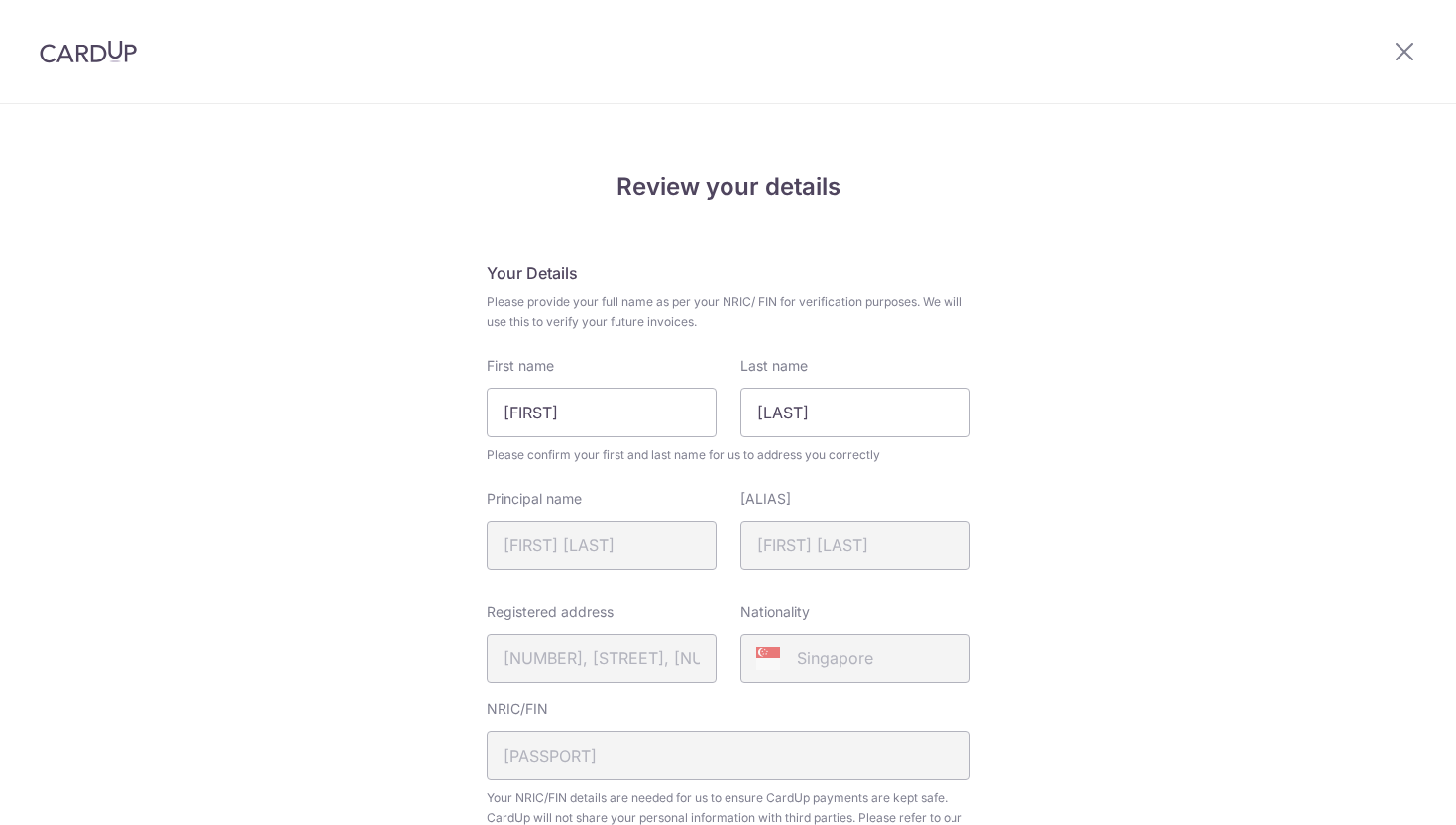 scroll, scrollTop: 0, scrollLeft: 0, axis: both 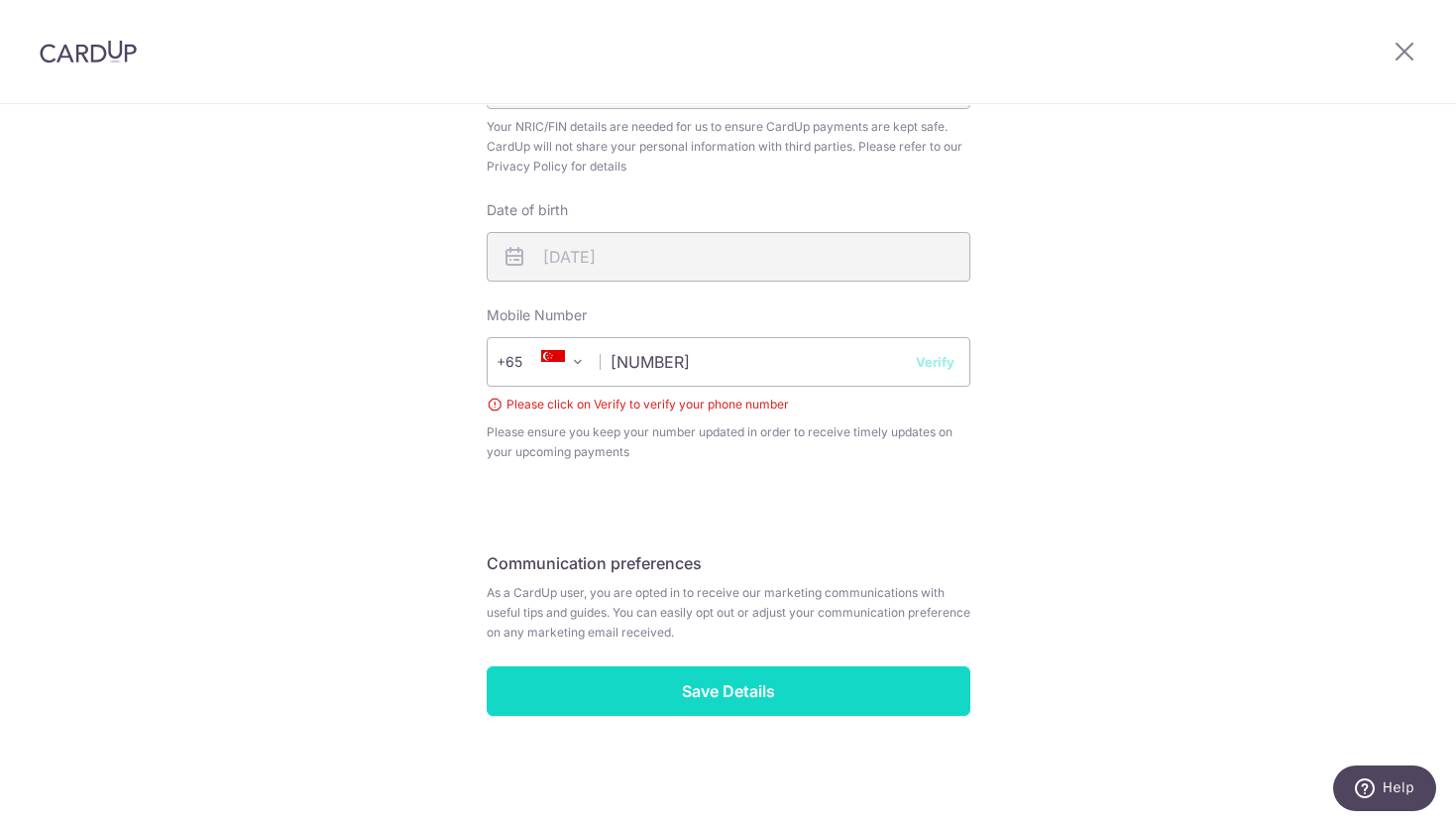 click on "Save Details" at bounding box center [728, 691] 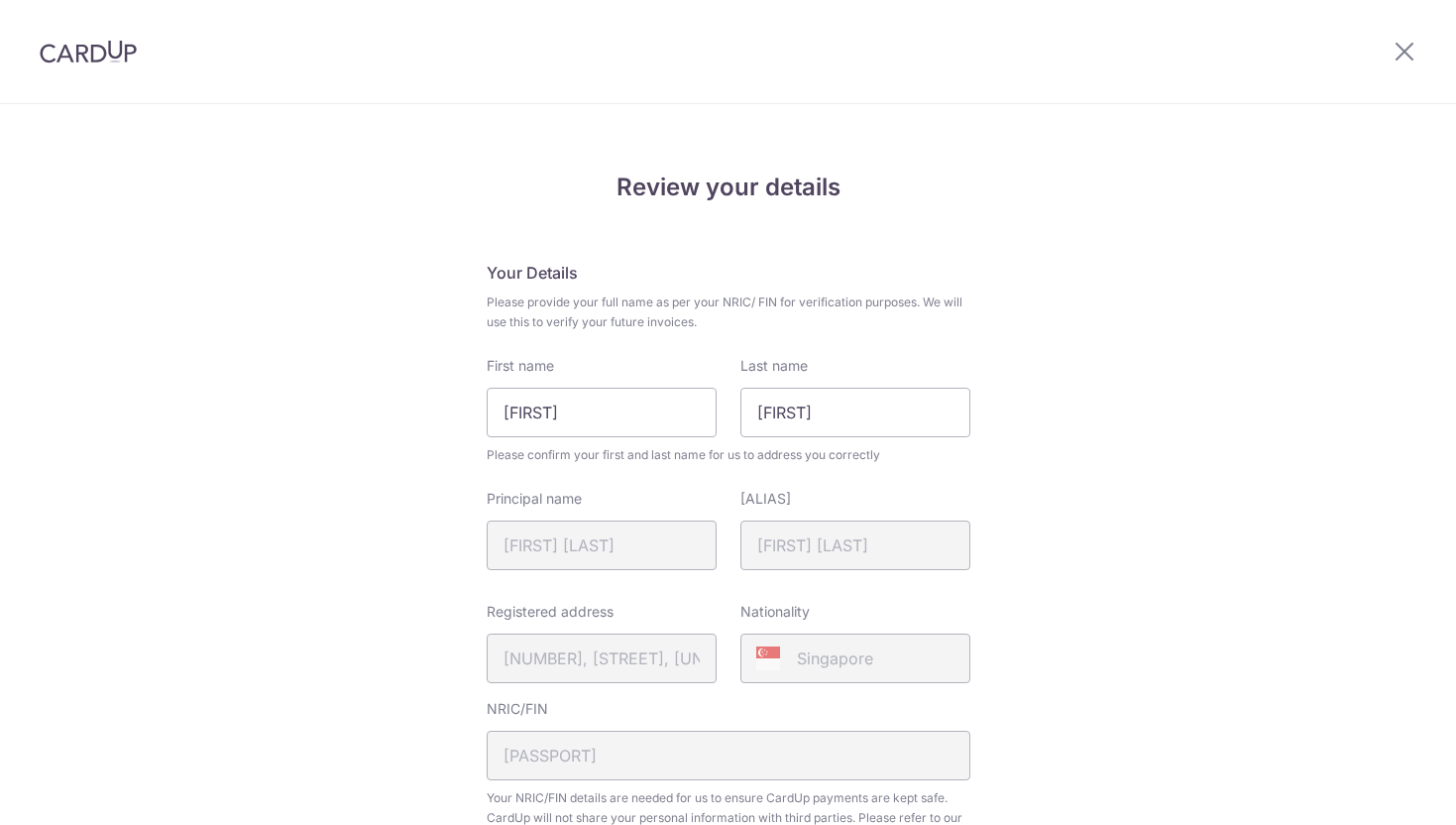scroll, scrollTop: 0, scrollLeft: 0, axis: both 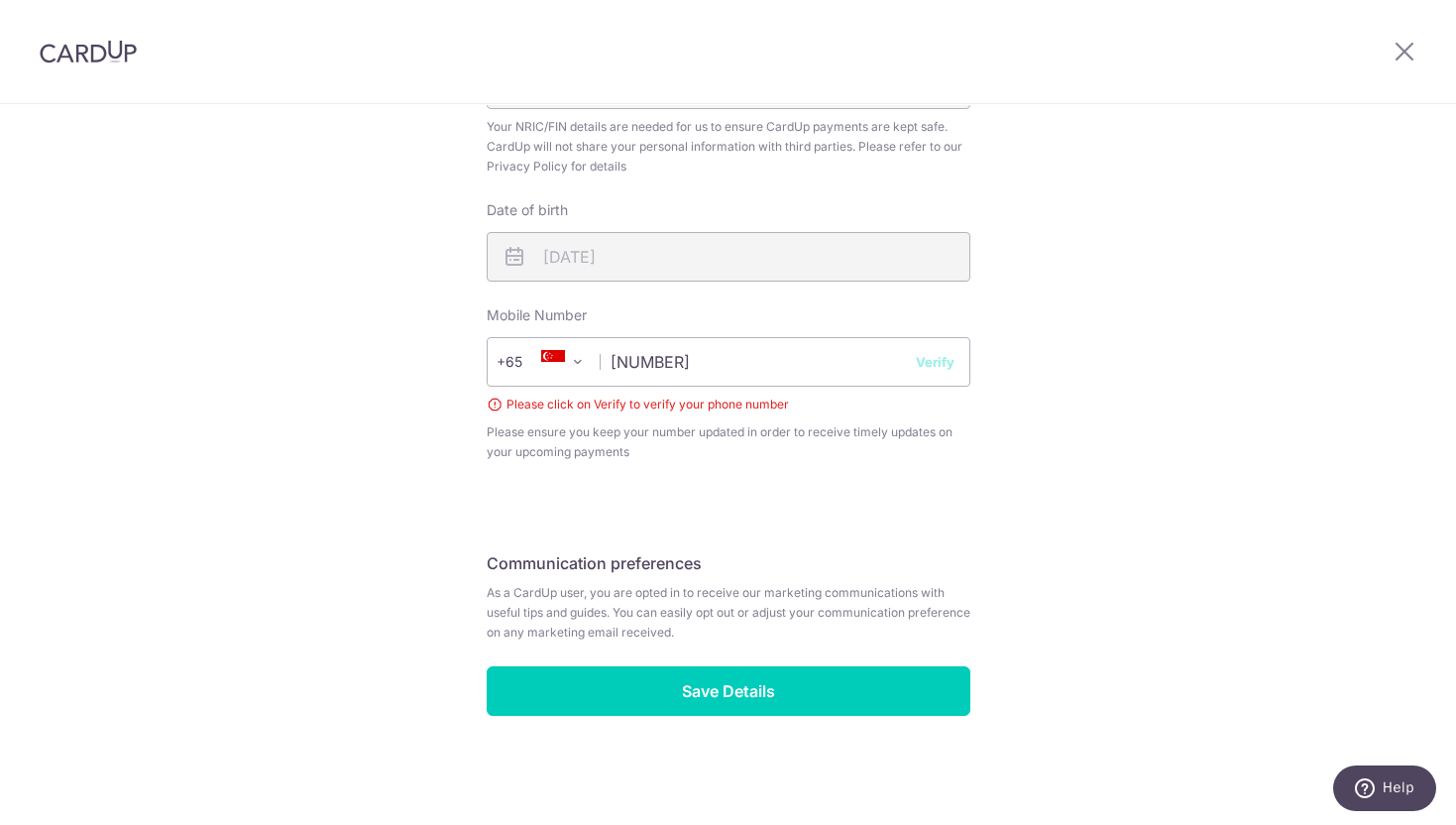 click on "Verify" at bounding box center (935, 362) 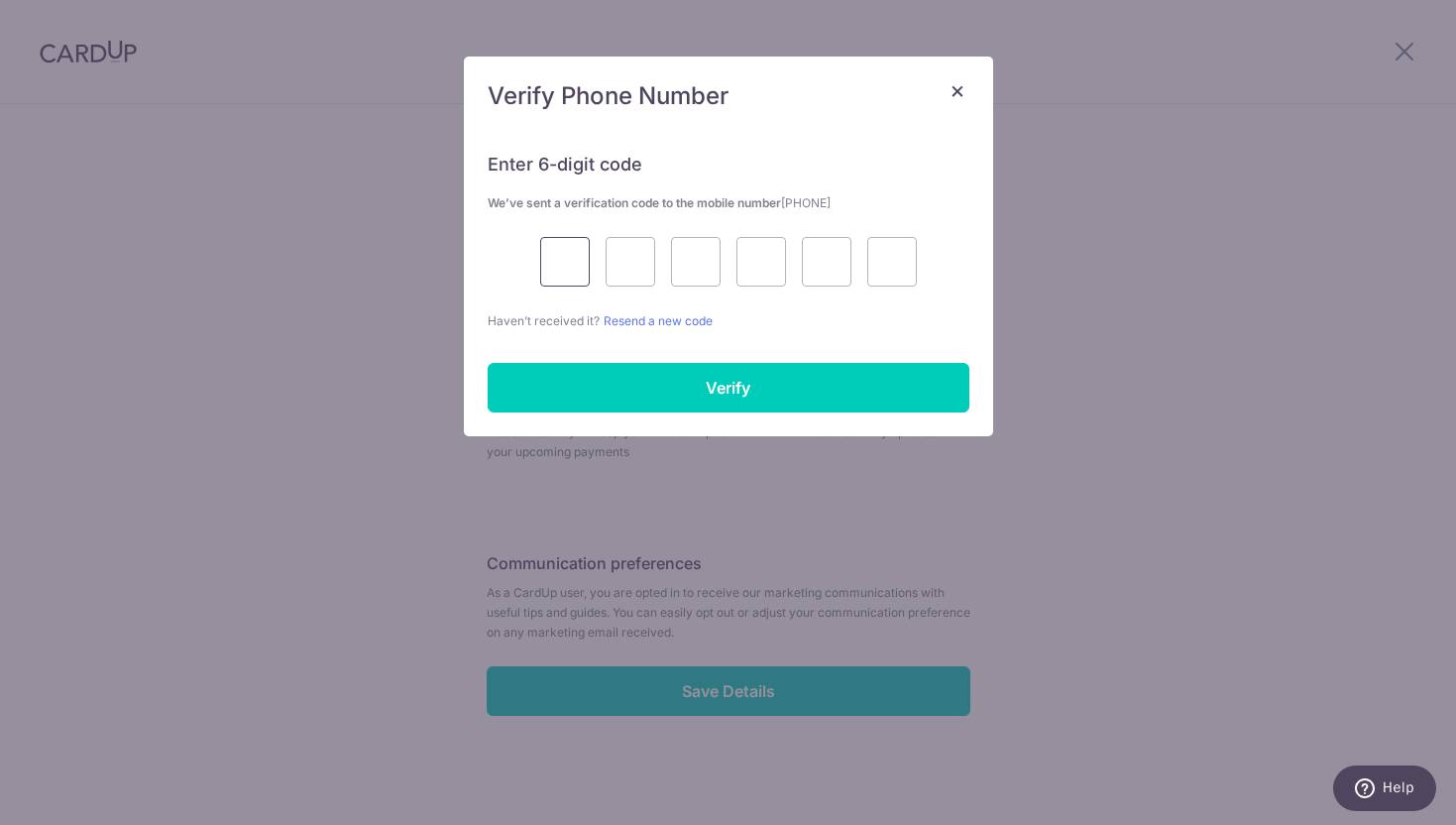 click at bounding box center (565, 262) 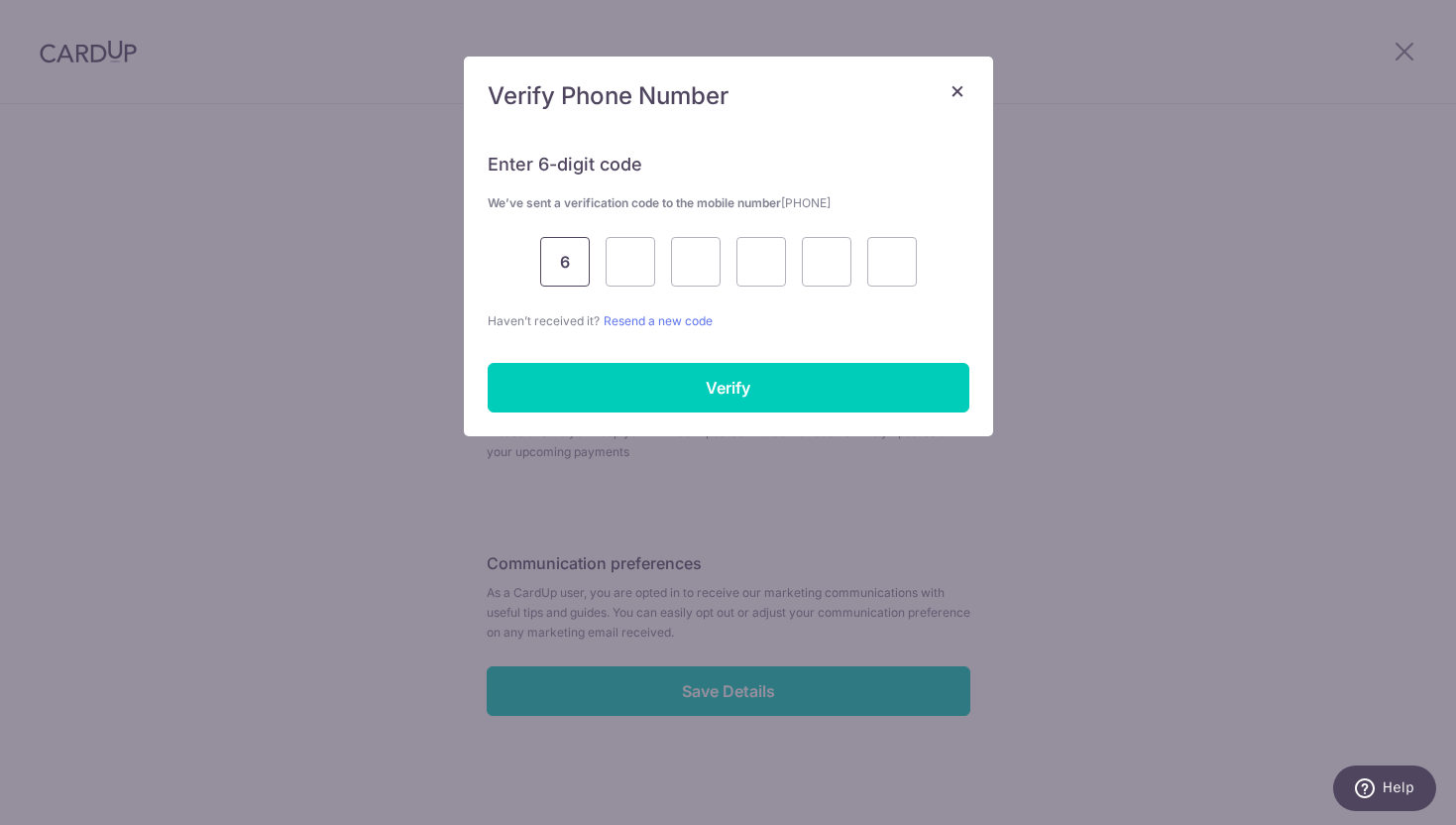 type on "6" 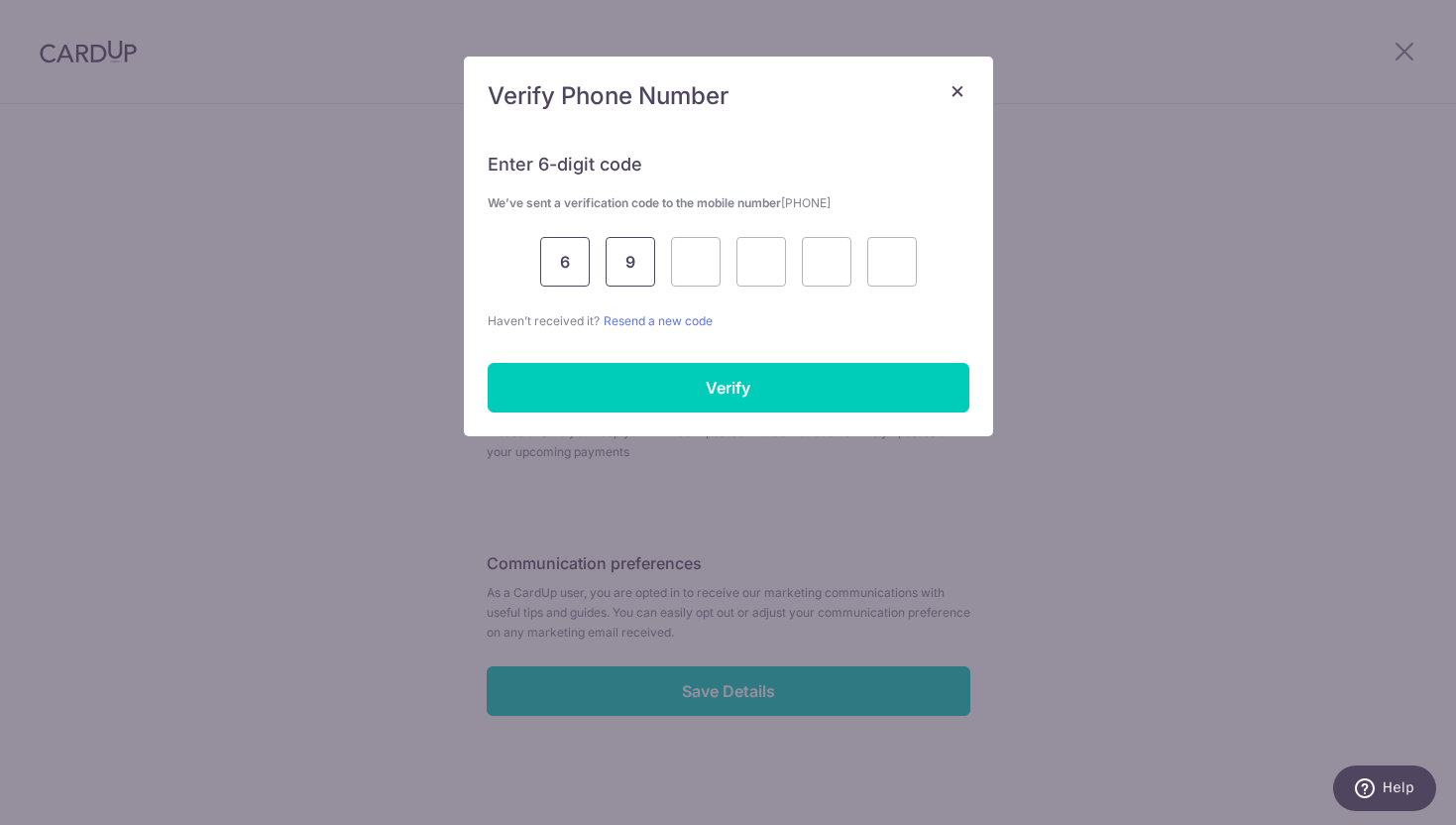 type on "9" 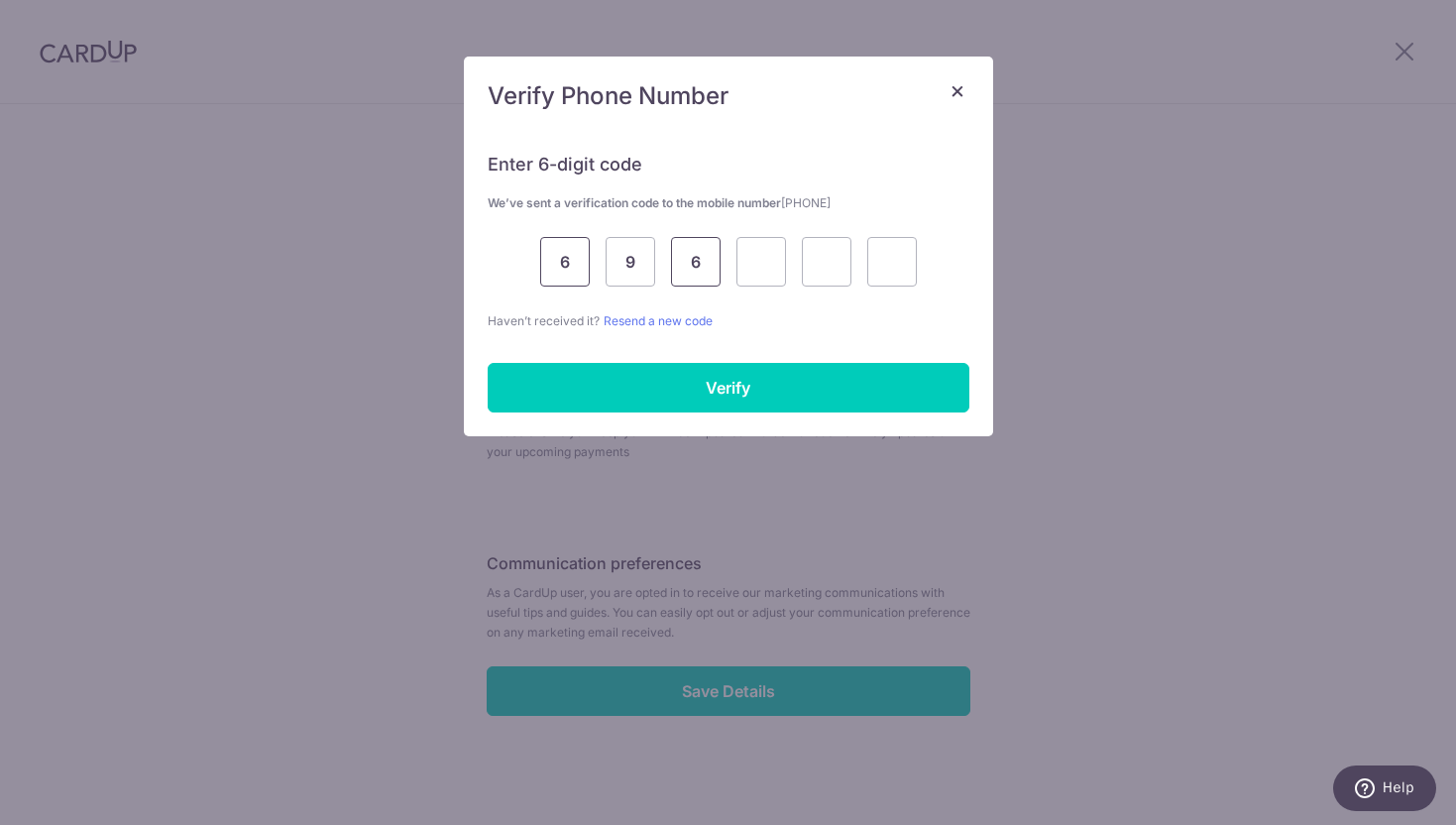 type on "6" 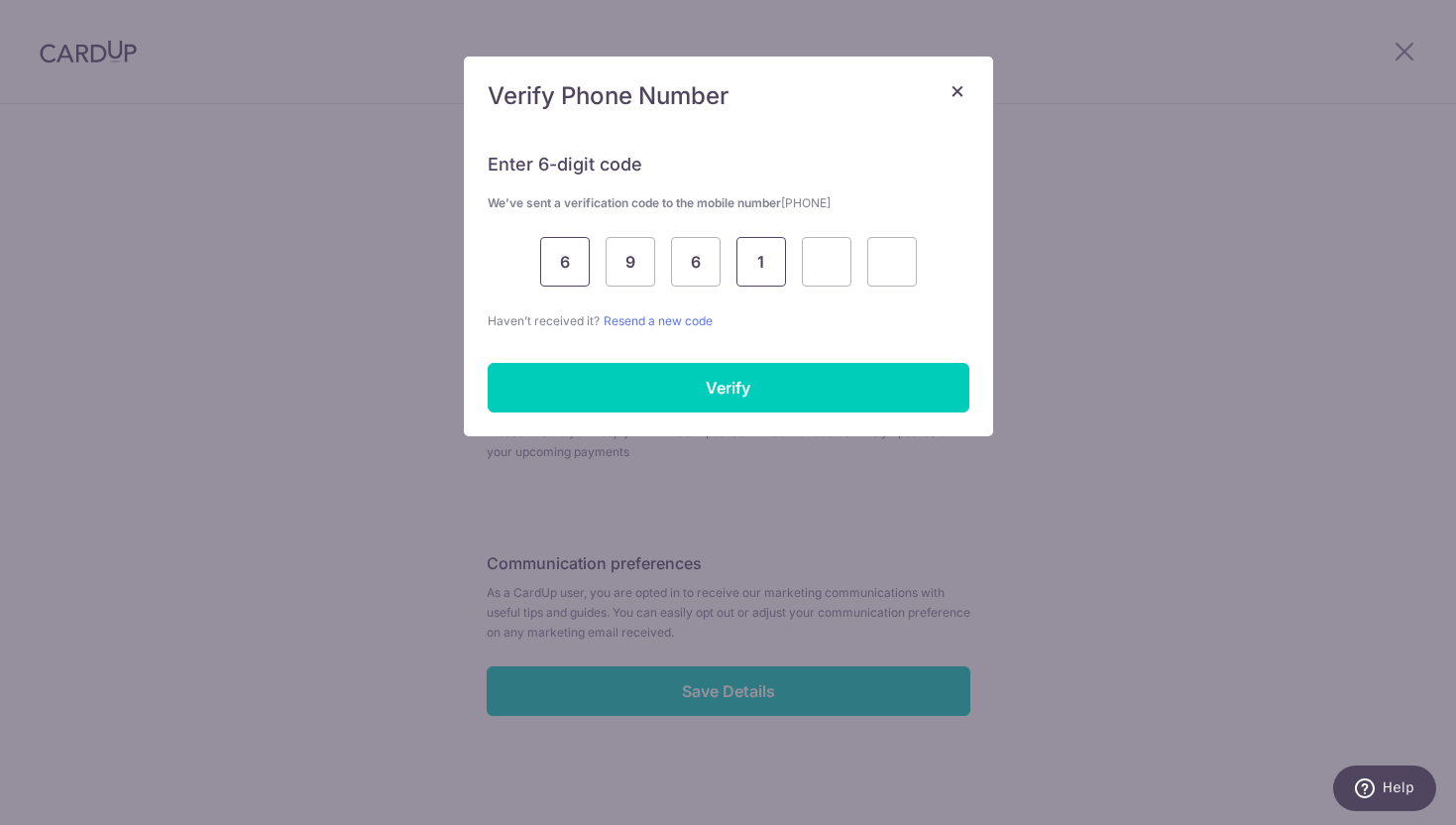 type on "1" 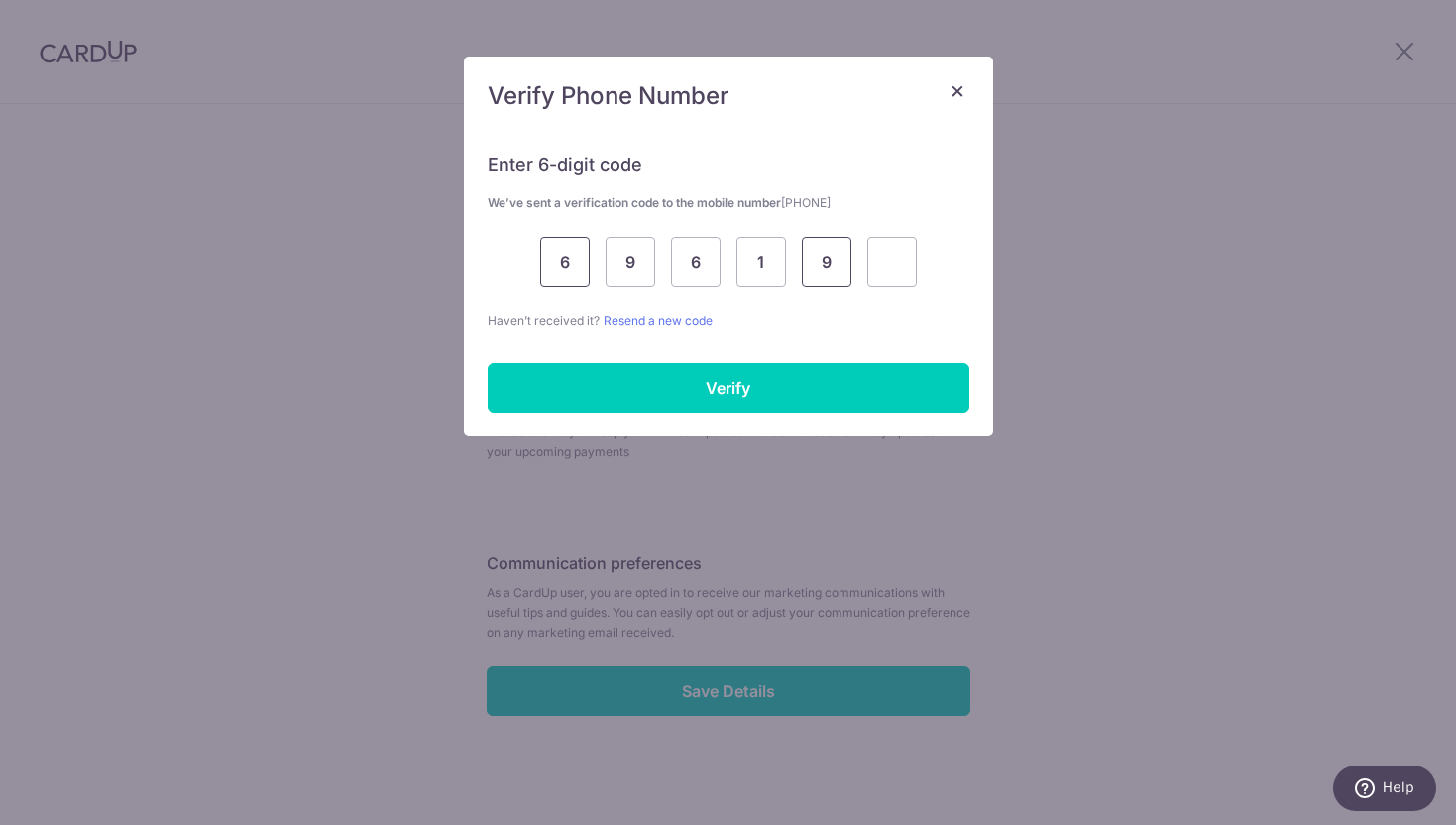 type on "9" 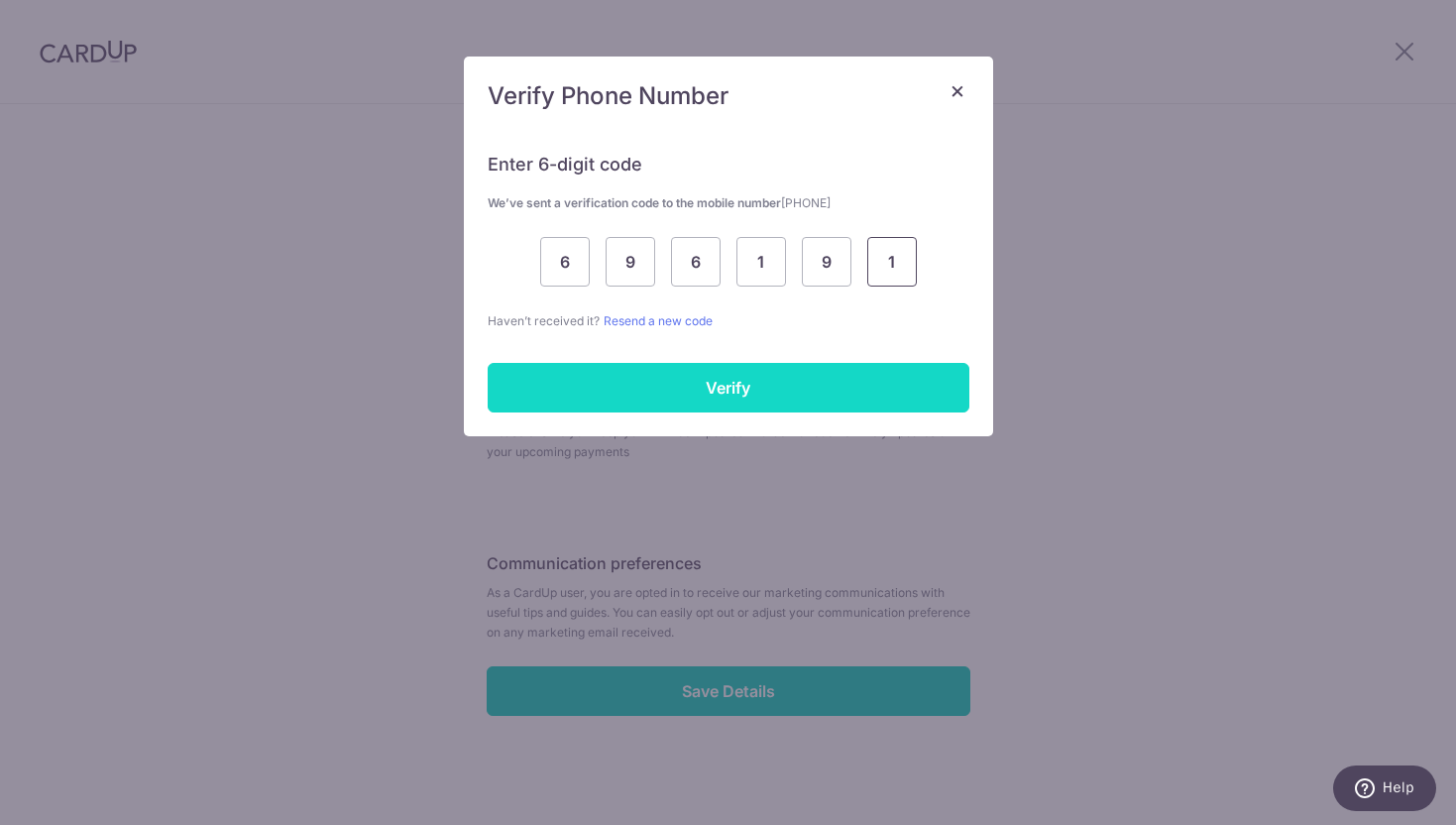type on "1" 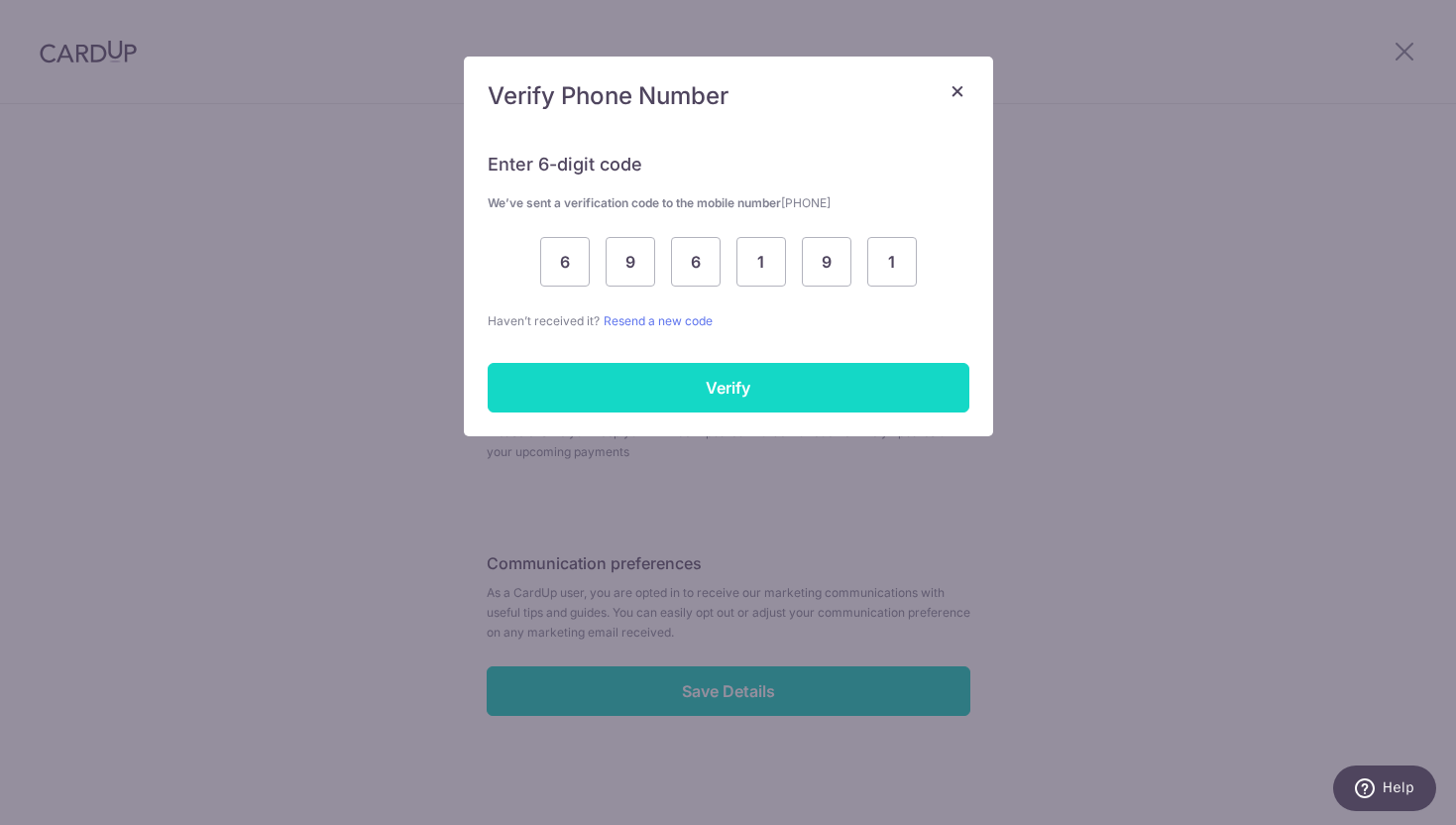 click on "Verify" at bounding box center [728, 388] 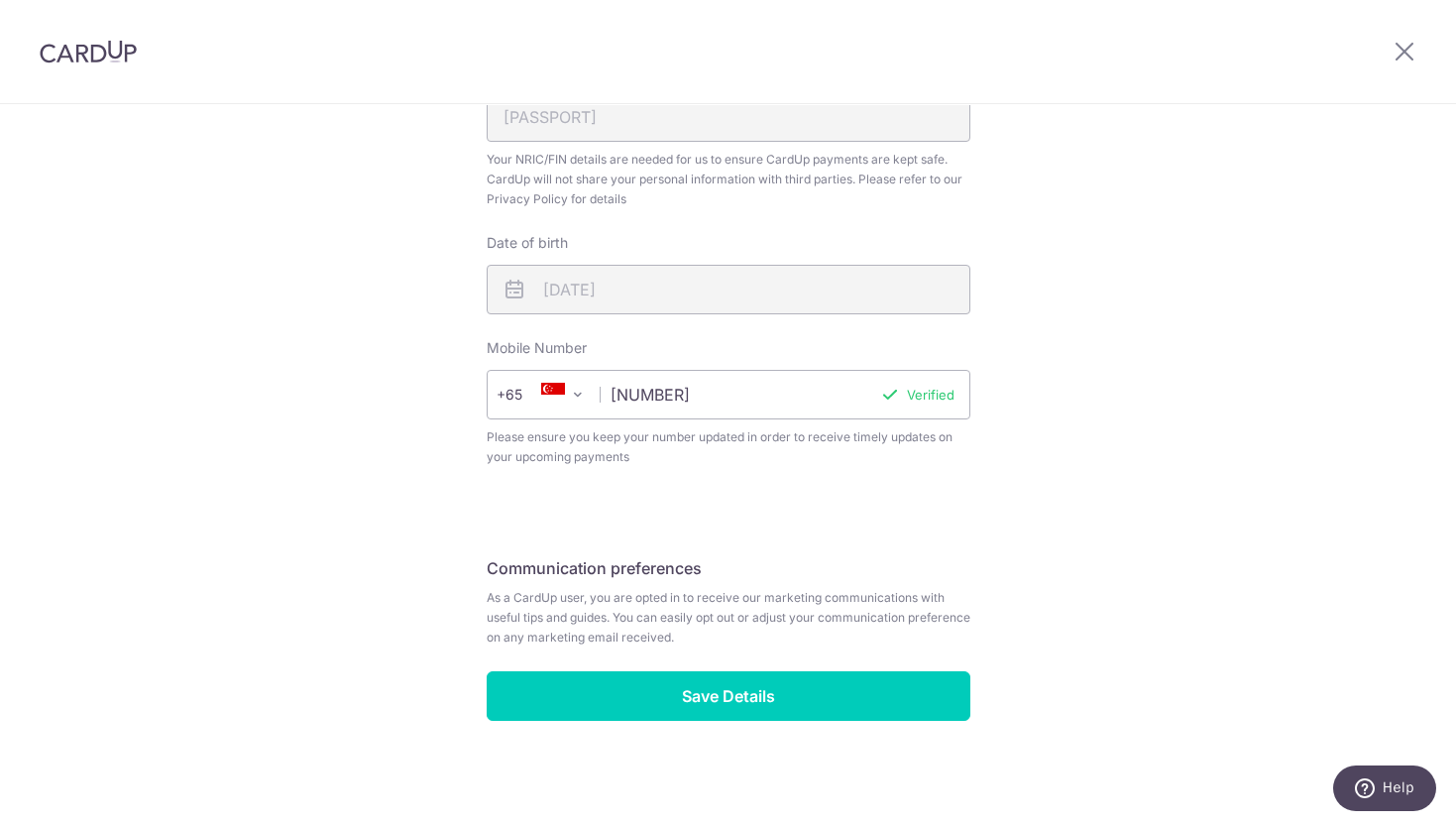 scroll, scrollTop: 644, scrollLeft: 0, axis: vertical 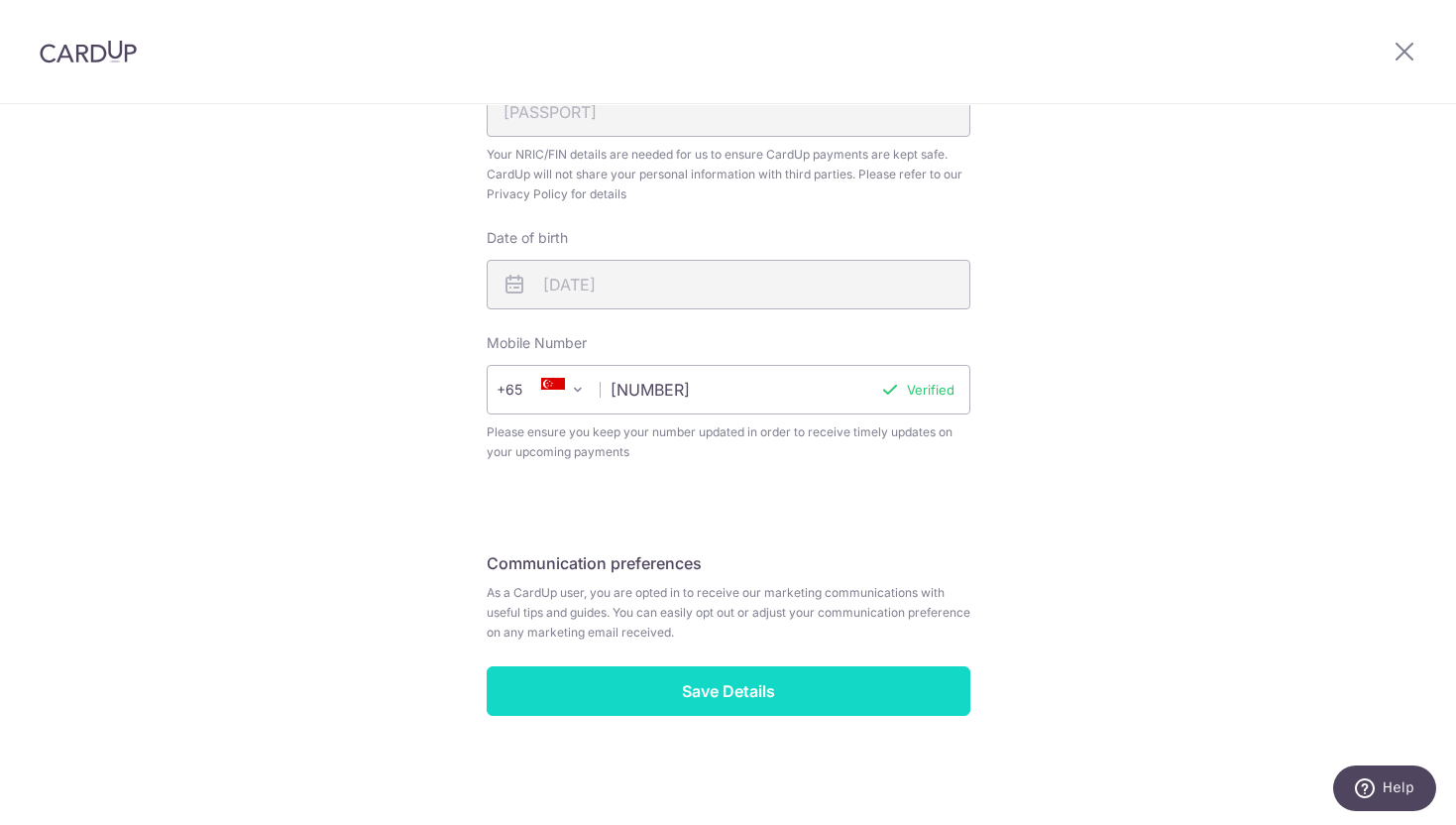 click on "Save Details" at bounding box center (728, 691) 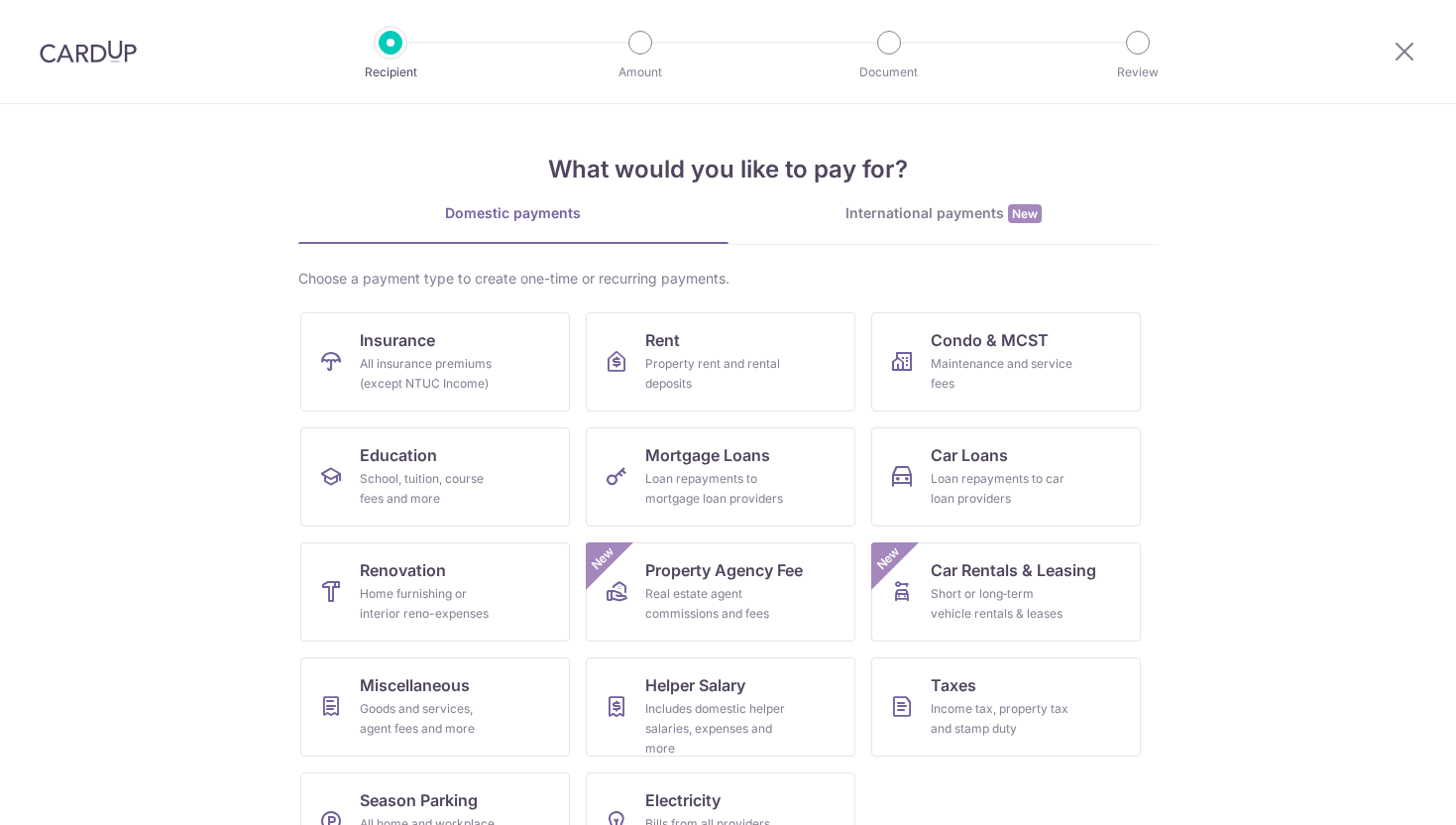 scroll, scrollTop: 0, scrollLeft: 0, axis: both 